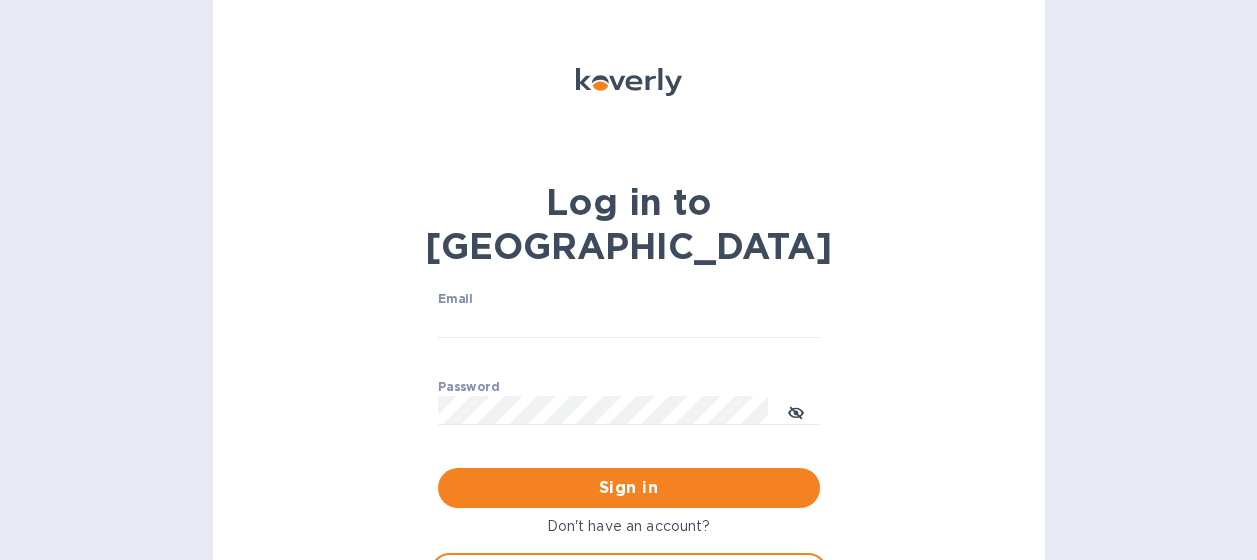 scroll, scrollTop: 0, scrollLeft: 0, axis: both 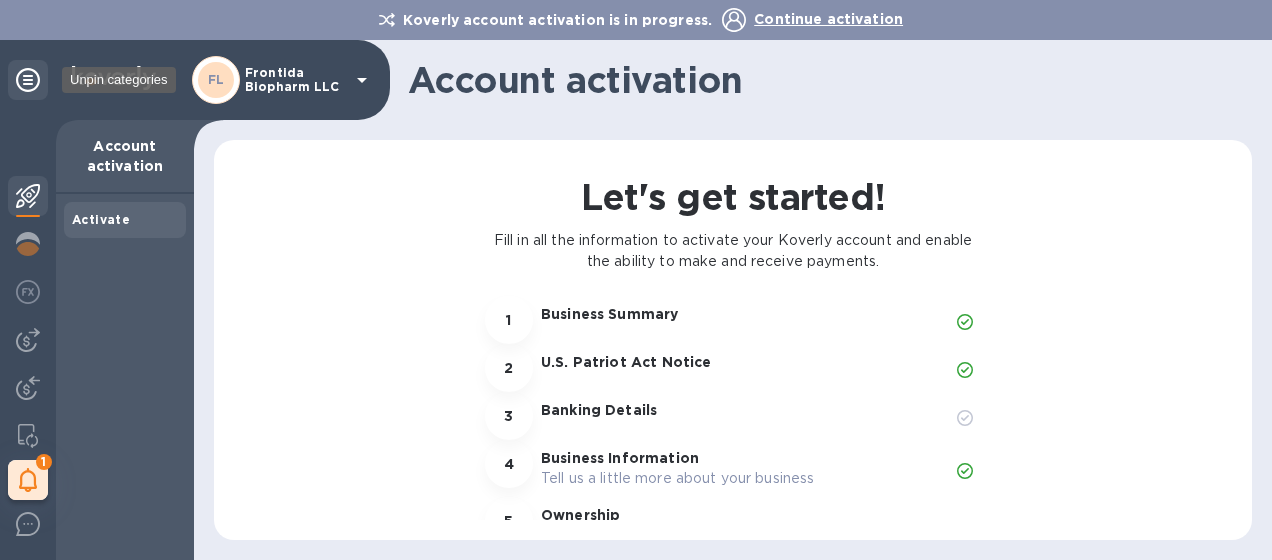 click 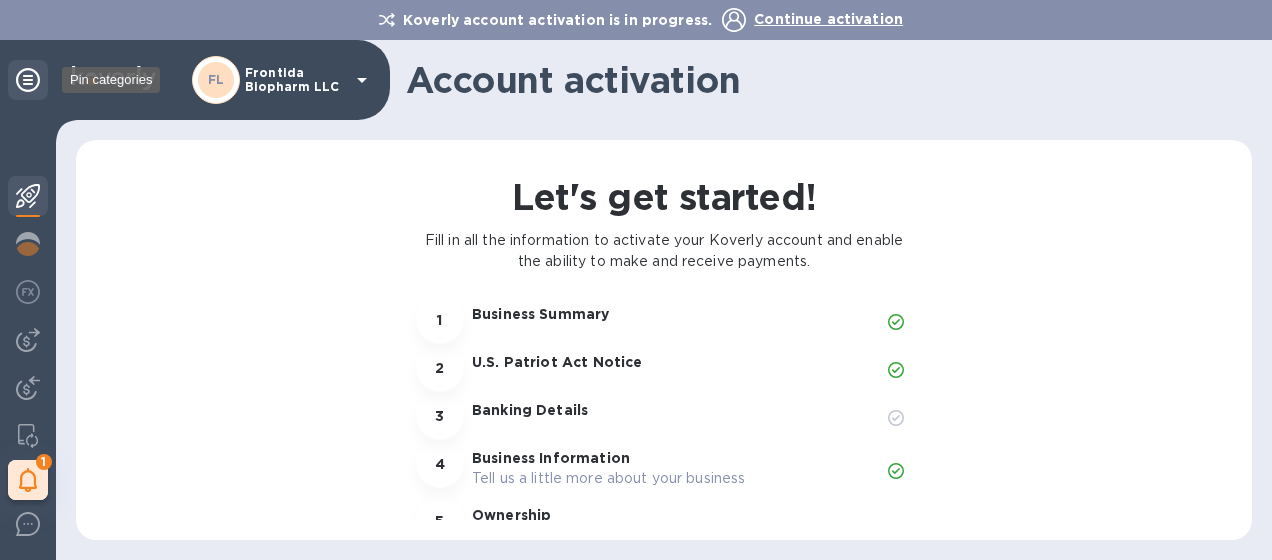 click 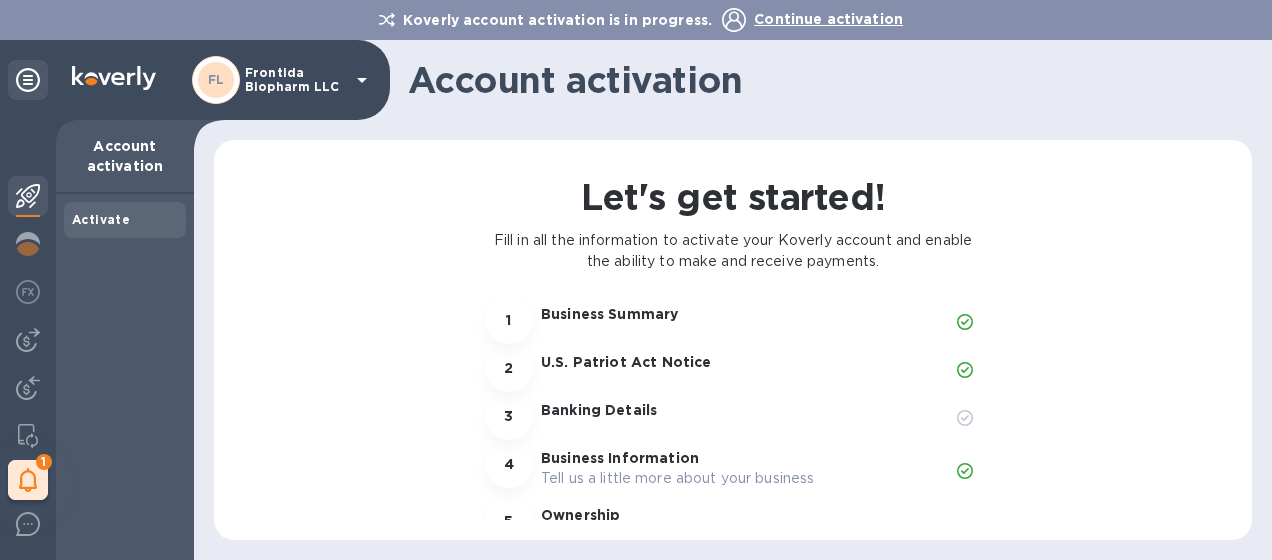 click on "Account activation" at bounding box center [125, 156] 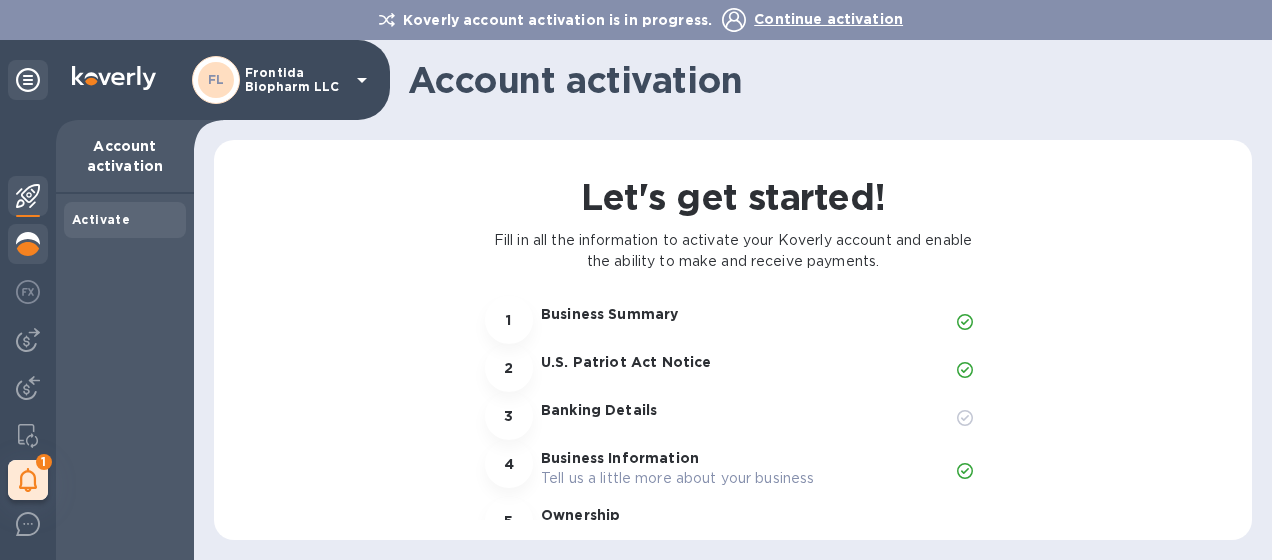 click at bounding box center [28, 244] 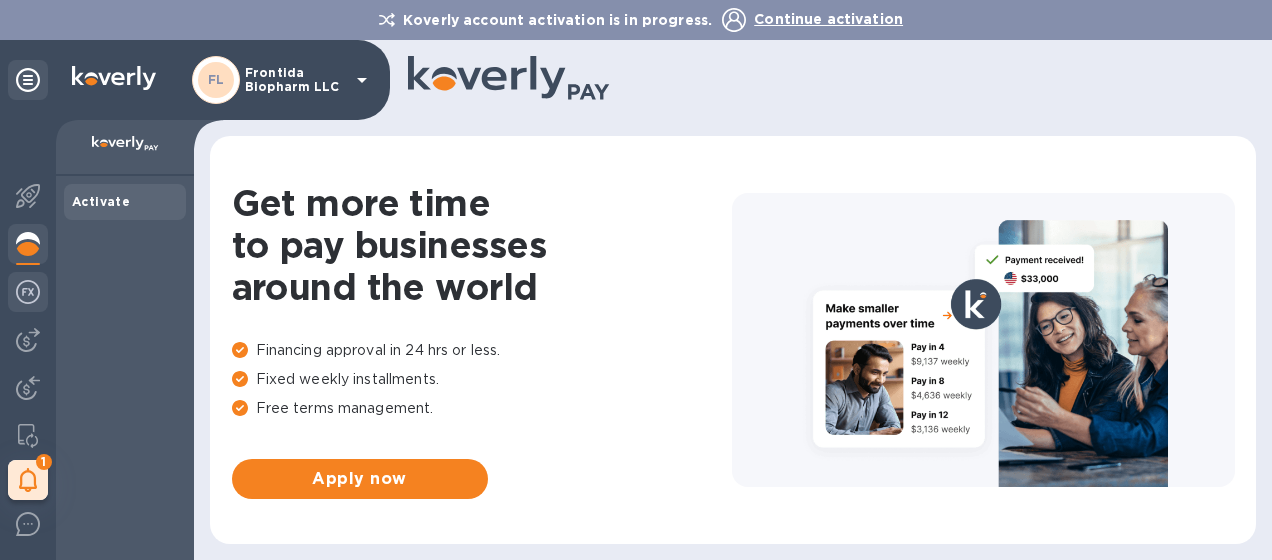 click at bounding box center (28, 294) 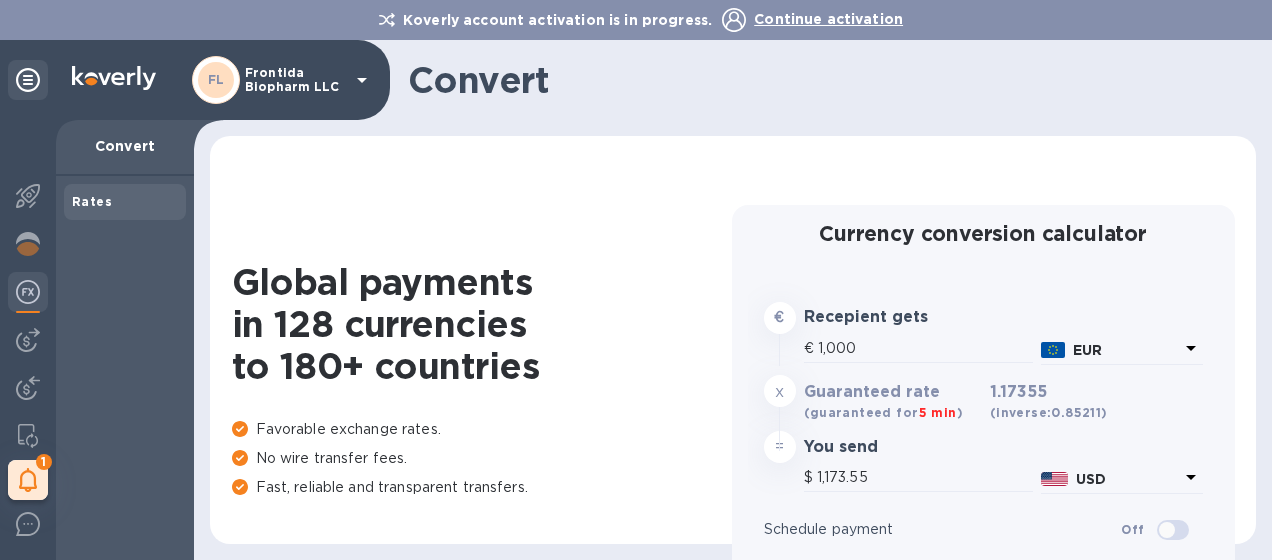 click on "Convert" at bounding box center (125, 146) 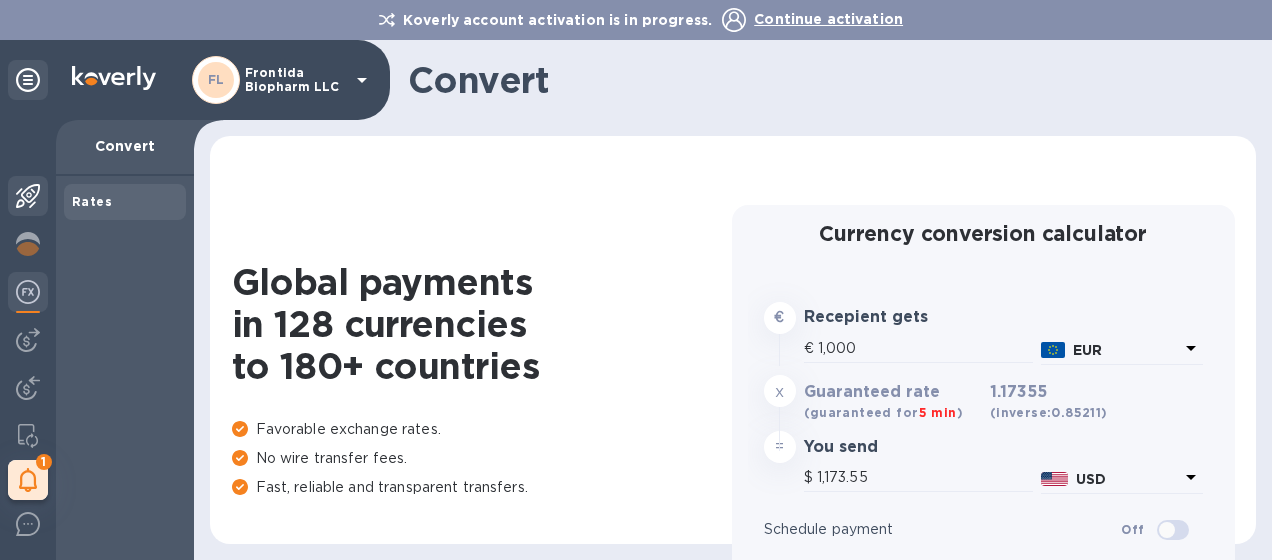 click at bounding box center (28, 196) 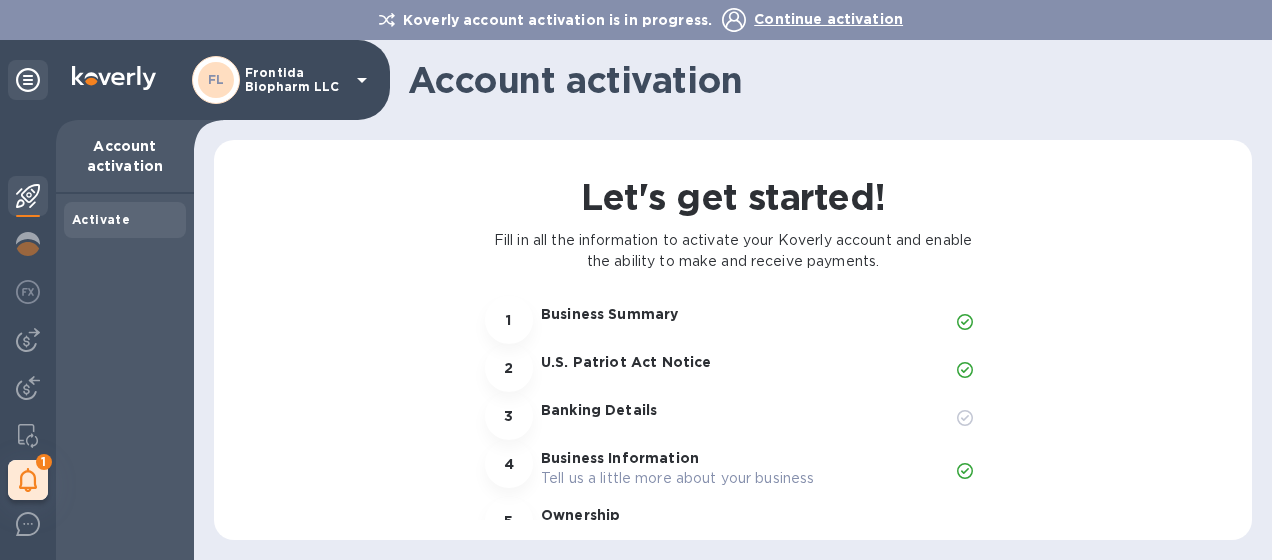 click at bounding box center [28, 80] 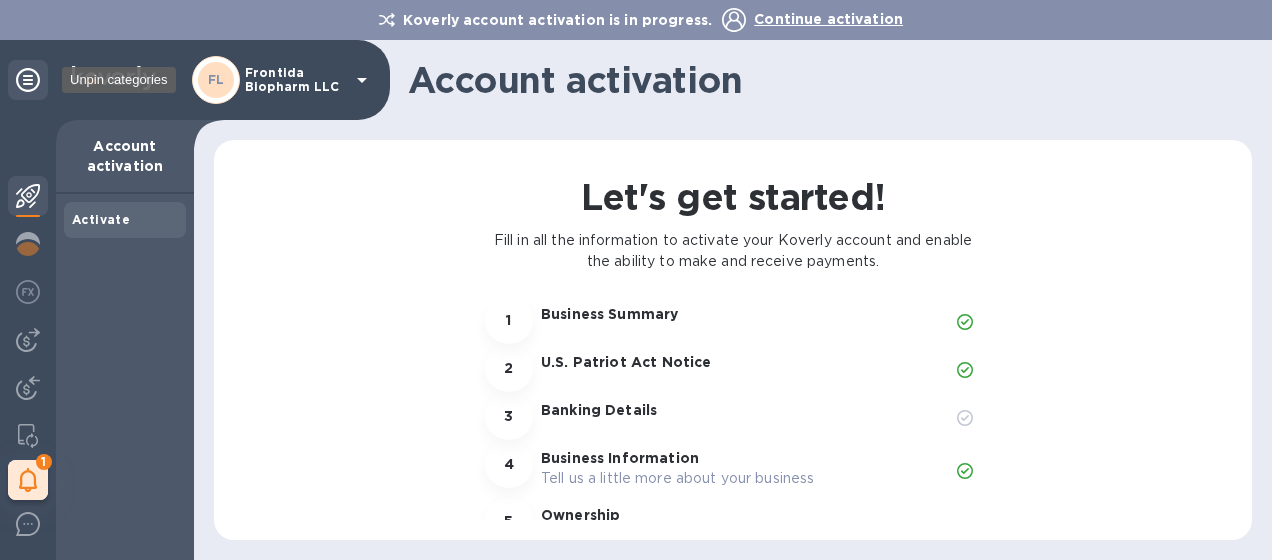 click 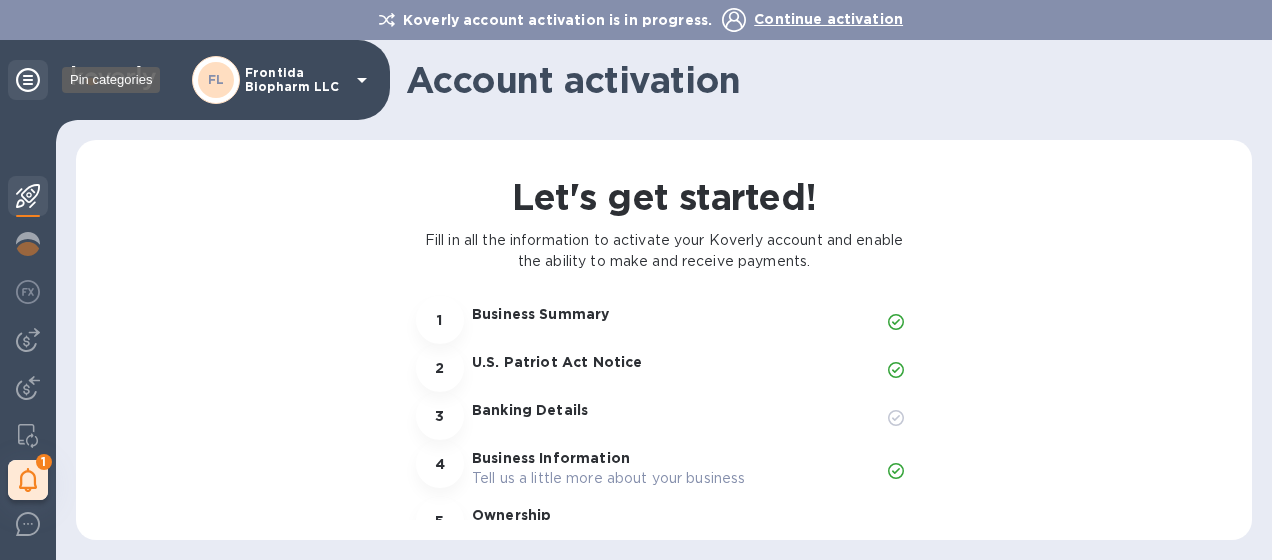 click 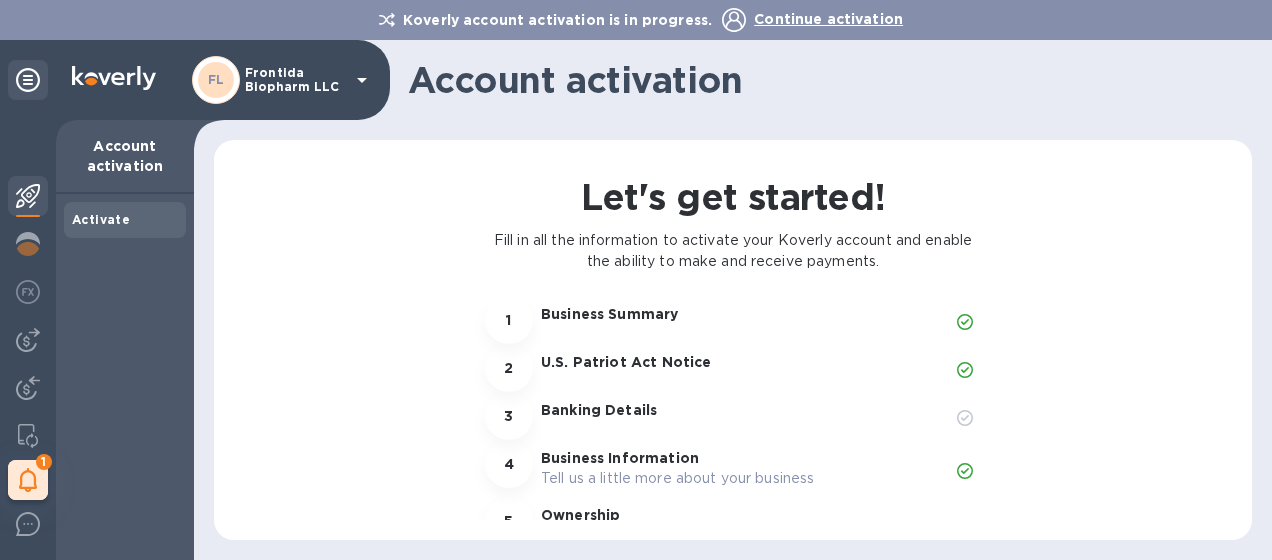 click at bounding box center [114, 78] 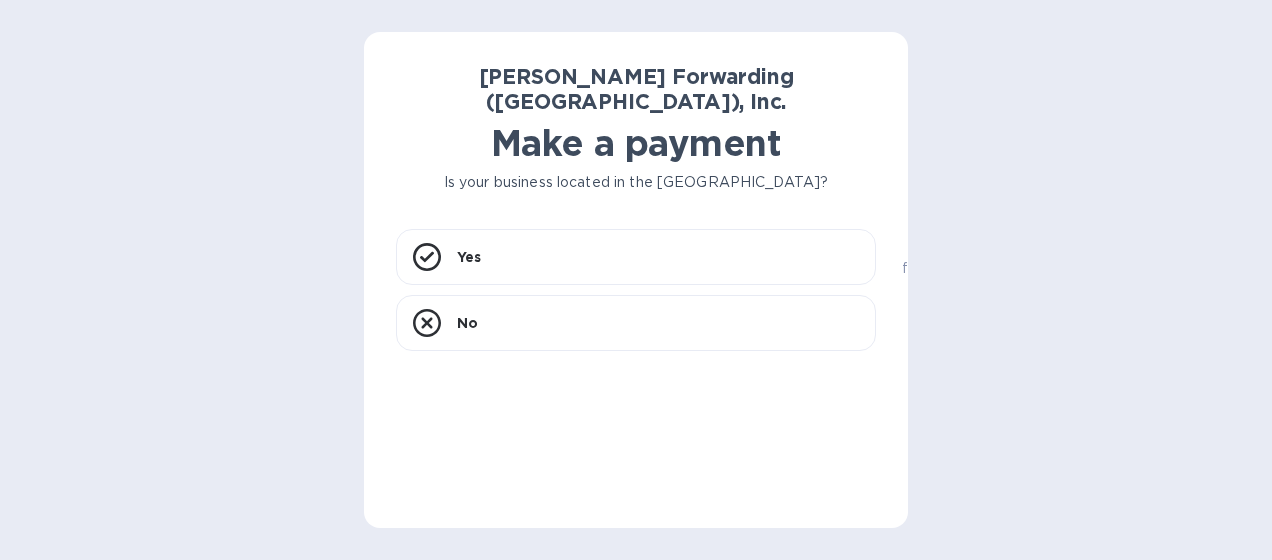 scroll, scrollTop: 0, scrollLeft: 0, axis: both 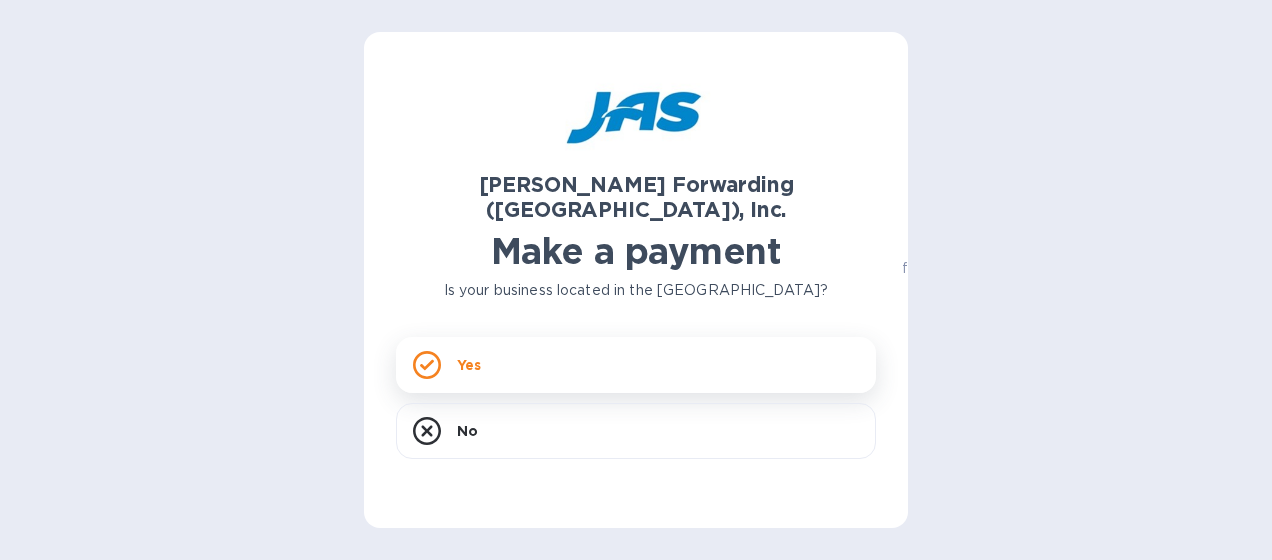 click on "Yes" at bounding box center (469, 365) 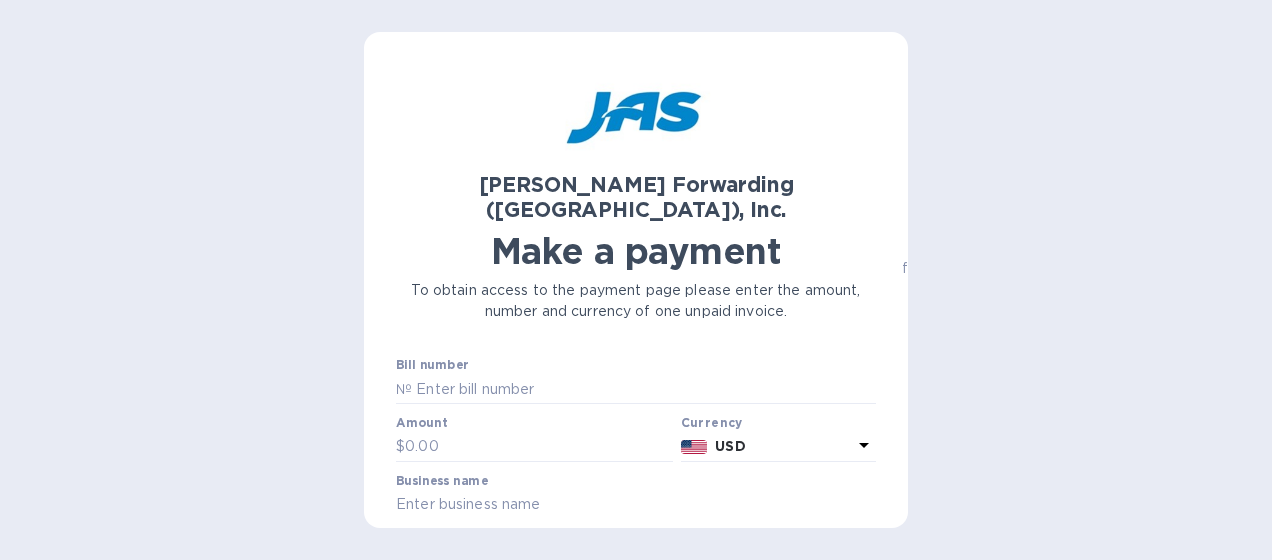 click on "Bill number №" at bounding box center [636, 381] 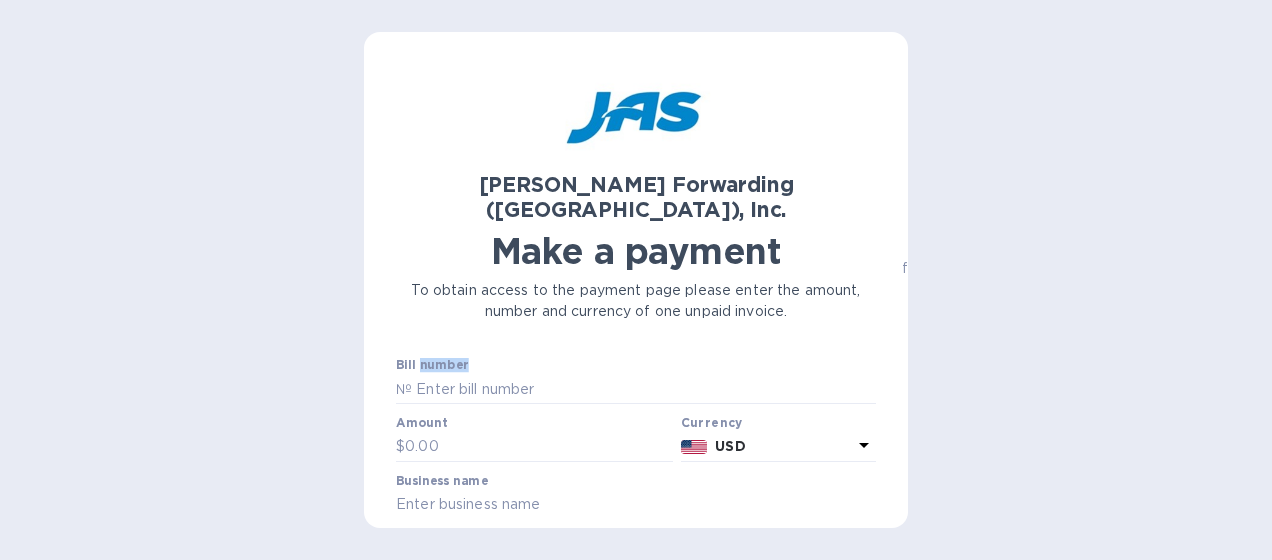 click on "Bill number" at bounding box center [432, 366] 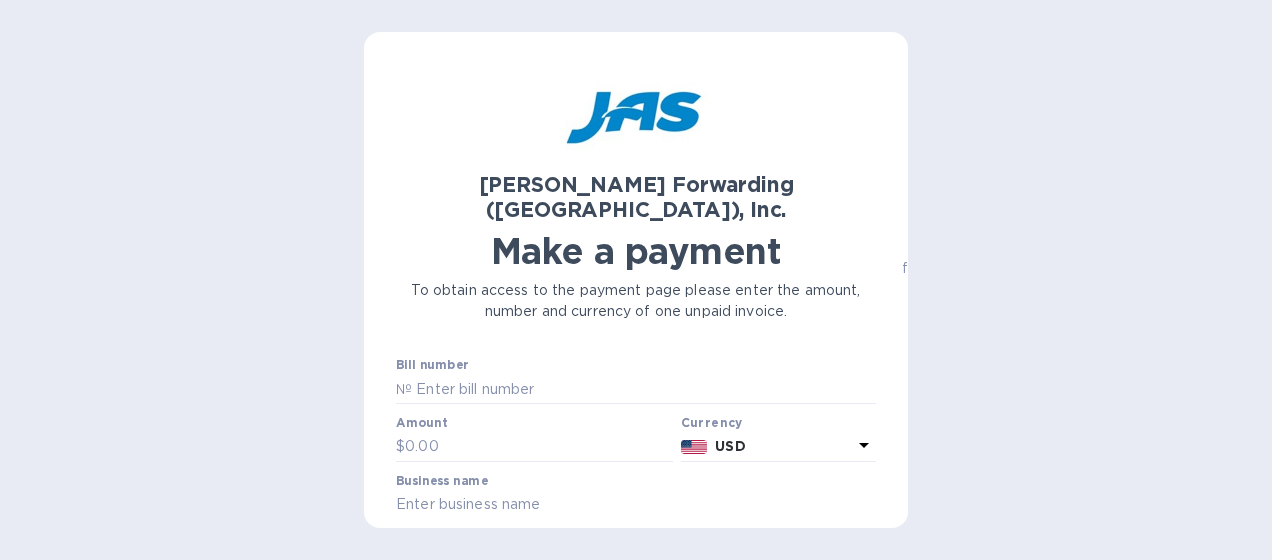 drag, startPoint x: 447, startPoint y: 342, endPoint x: 493, endPoint y: 346, distance: 46.173584 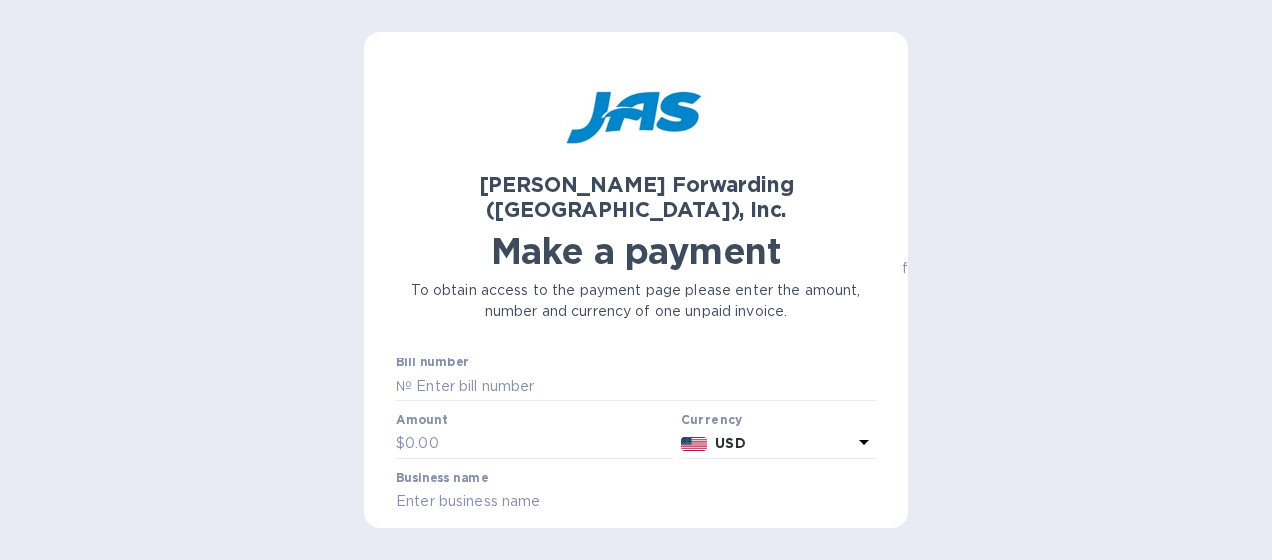 click on "Bill number №" at bounding box center [636, 378] 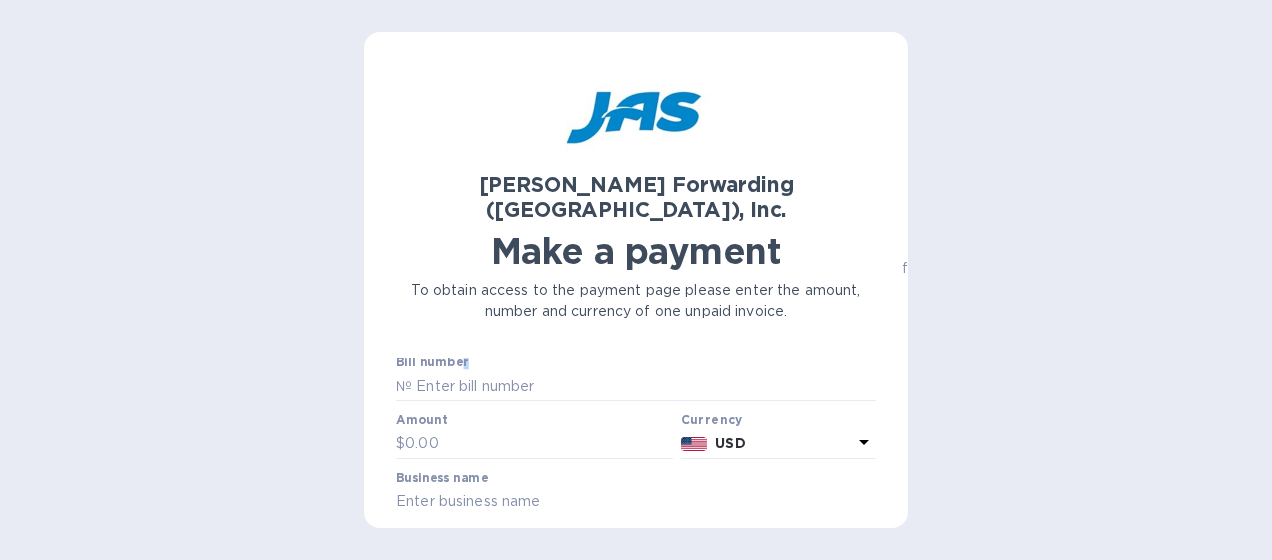 drag, startPoint x: 489, startPoint y: 342, endPoint x: 462, endPoint y: 336, distance: 27.658634 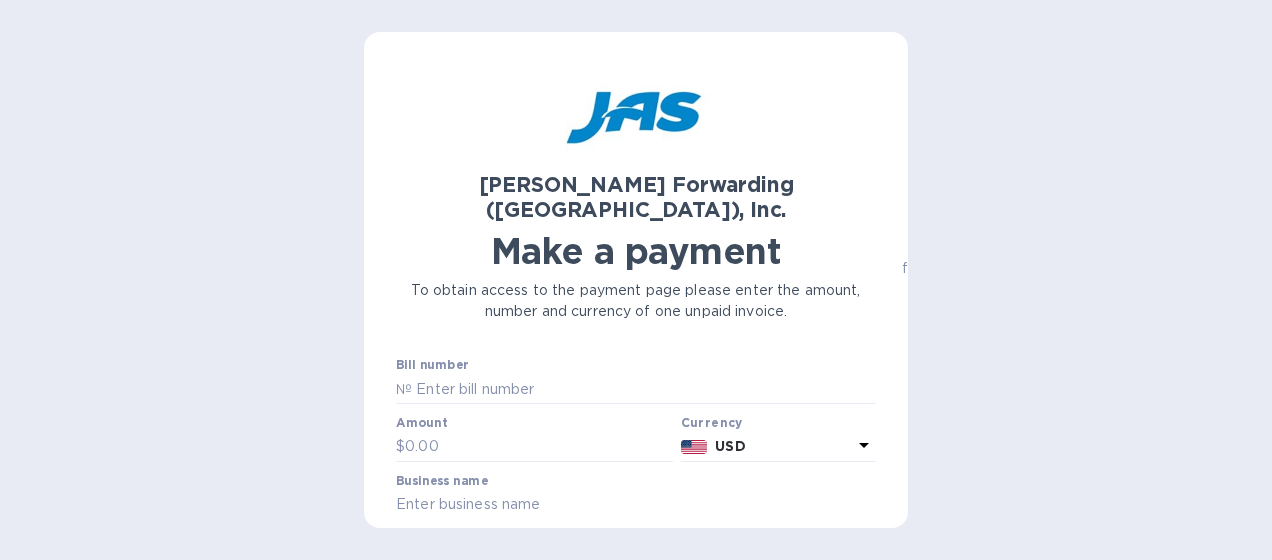 scroll, scrollTop: 0, scrollLeft: 0, axis: both 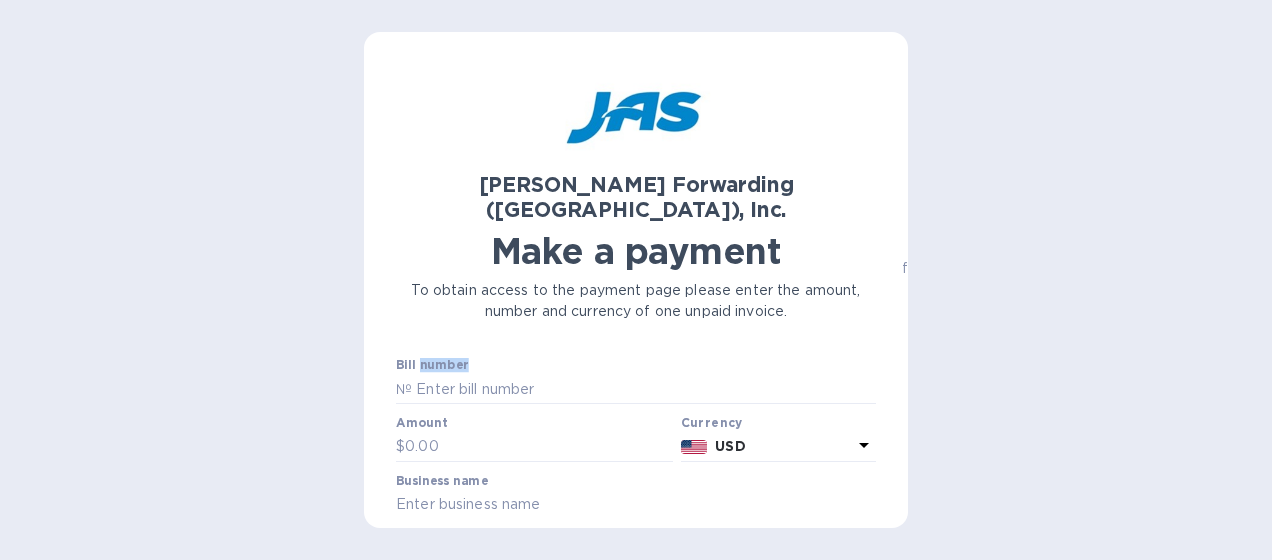click on "Bill number" at bounding box center (432, 366) 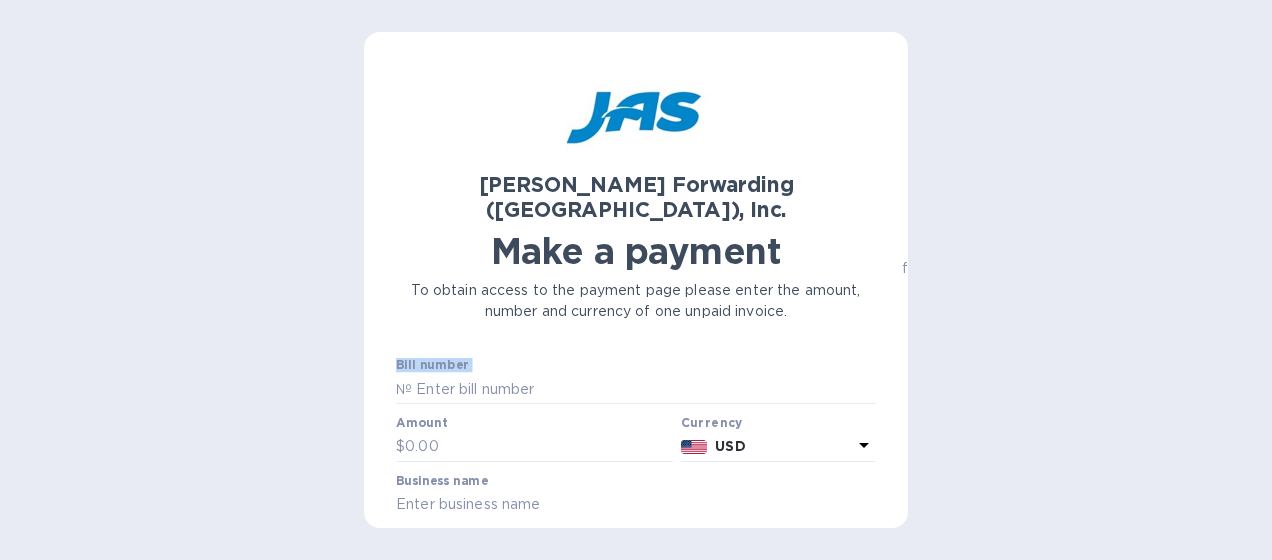 click on "Bill number" at bounding box center [432, 366] 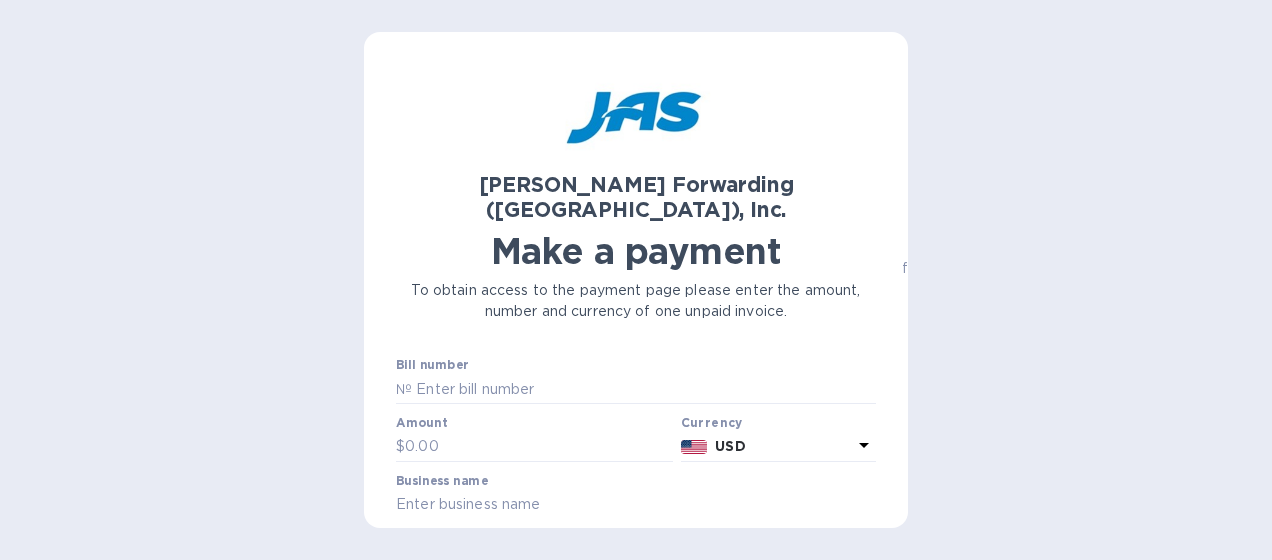 drag, startPoint x: 430, startPoint y: 342, endPoint x: 391, endPoint y: 338, distance: 39.20459 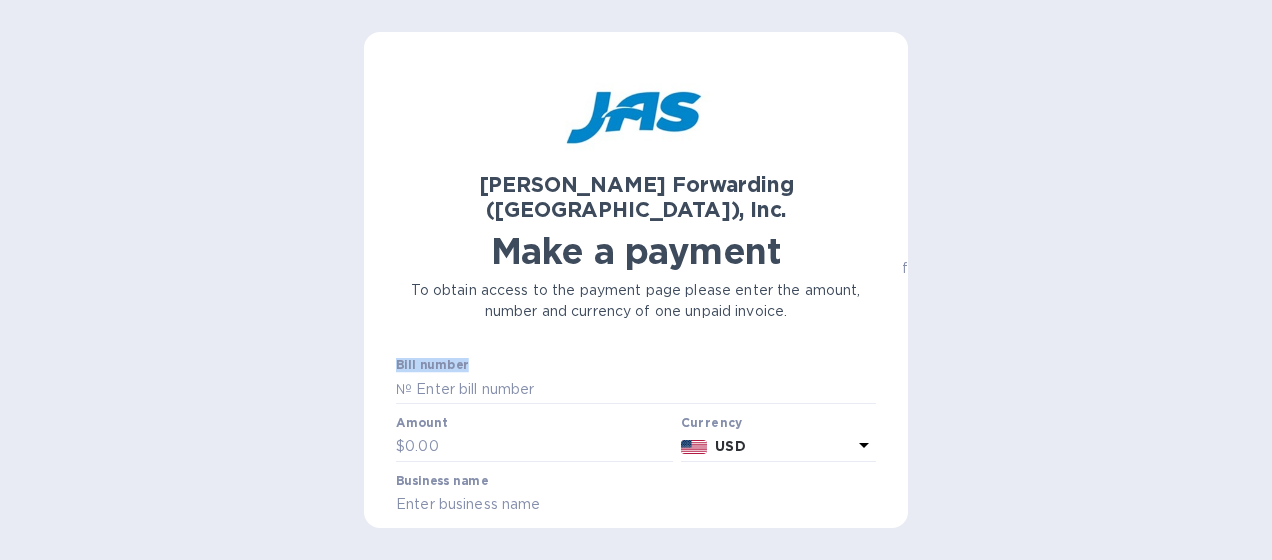 drag, startPoint x: 798, startPoint y: 332, endPoint x: 722, endPoint y: 341, distance: 76.53104 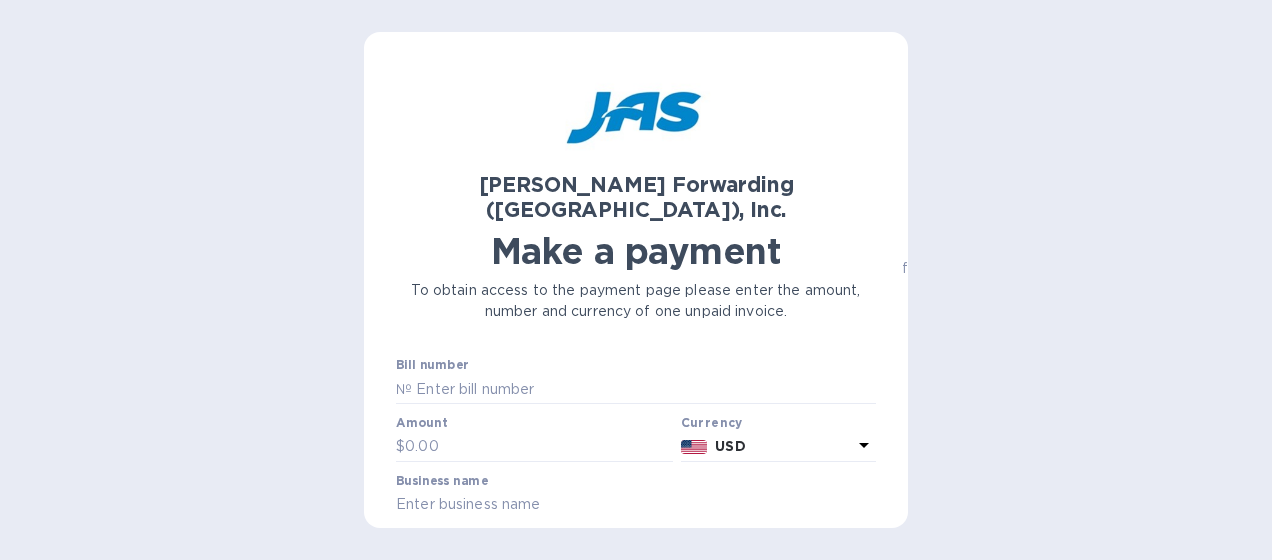 drag, startPoint x: 722, startPoint y: 341, endPoint x: 614, endPoint y: 346, distance: 108.11568 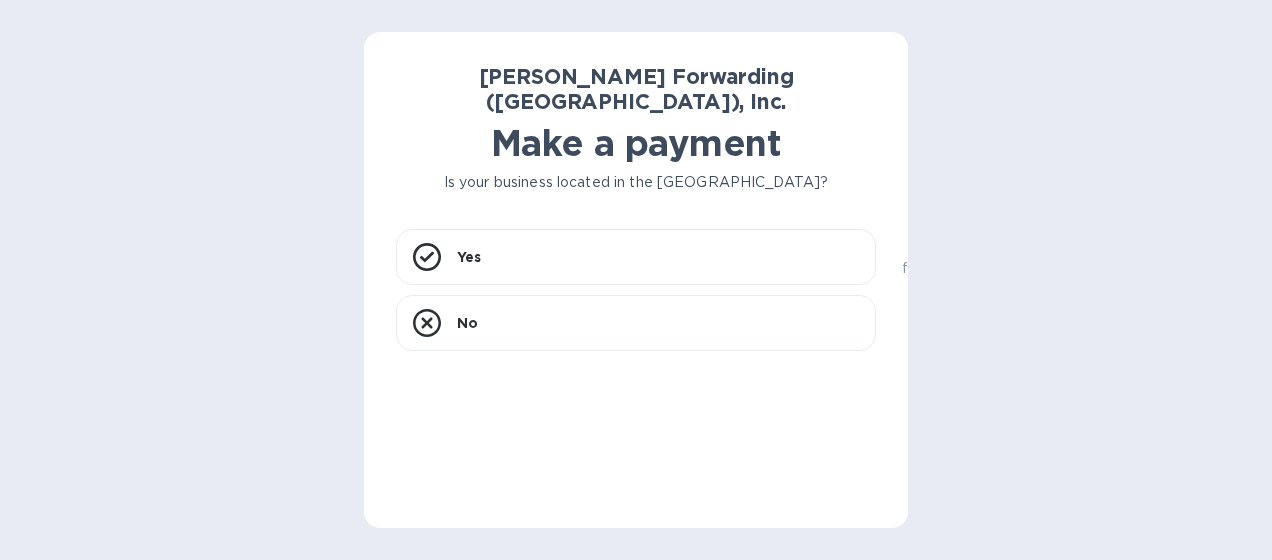 scroll, scrollTop: 0, scrollLeft: 0, axis: both 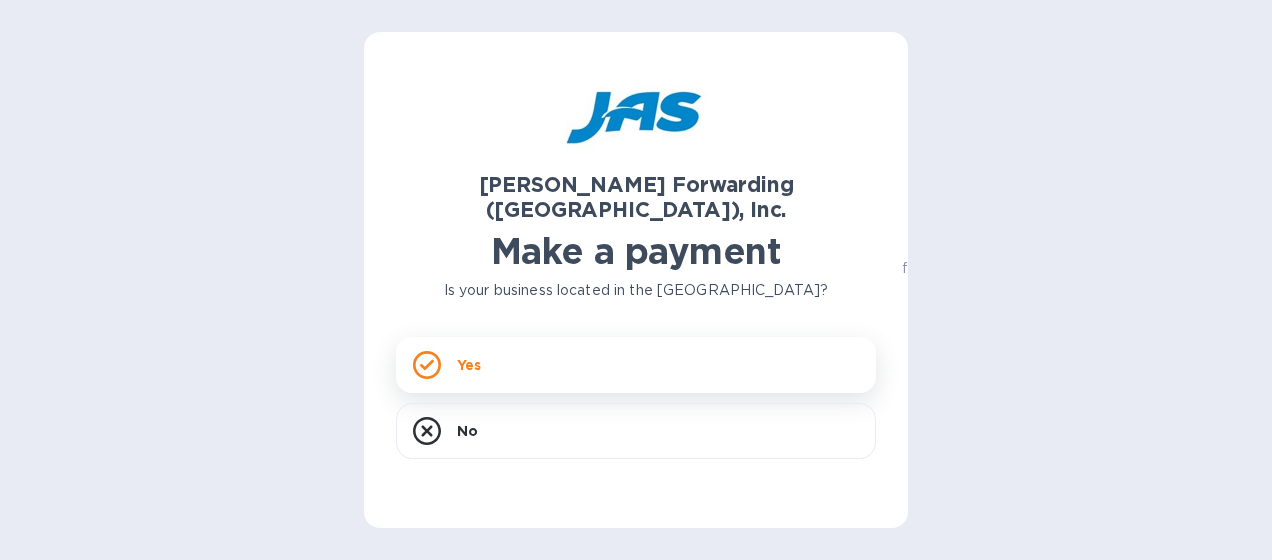 click on "Yes" at bounding box center [636, 365] 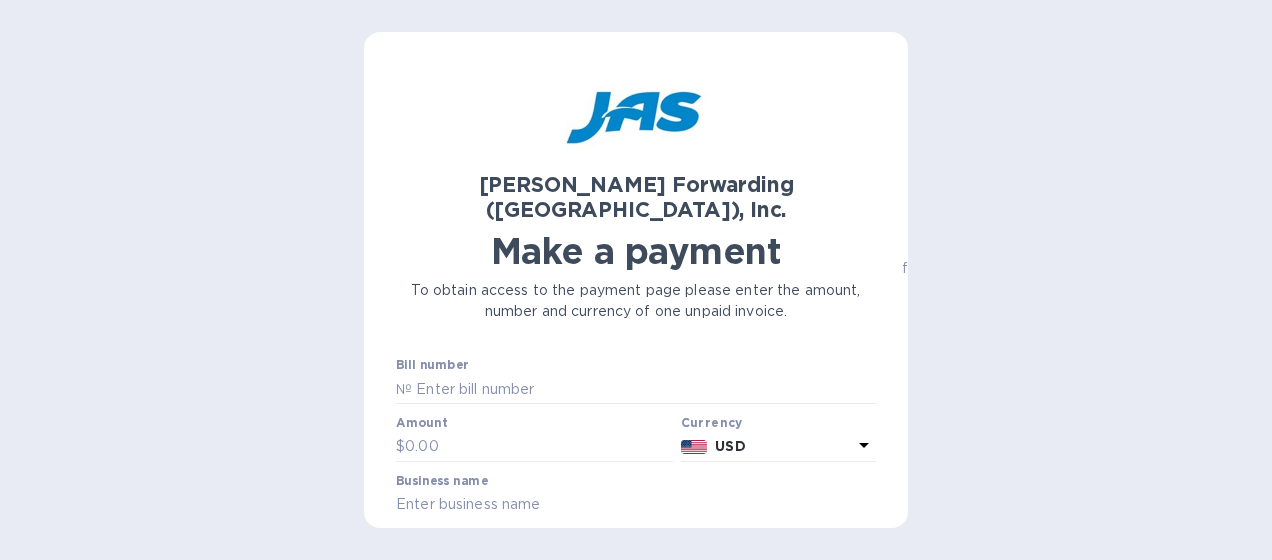 click on "JAS Forwarding (USA), Inc. Make a payment To obtain access to the payment page please enter the amount,   number and currency of one unpaid invoice. Bill number №   Amount $   Currency USD Business name   Customer reference number   Go to payment page You can pay using: Bank transfer (for US banks) Free Credit card and more... Pay Get more time to pay Up to  12 weeks Wallet Instant transfers via Wallet Free All your account information will remain secure and hidden  from  JAS Forwarding (USA), Inc.  and other businesses. Have any questions? Contact us Powered by" at bounding box center (636, 288) 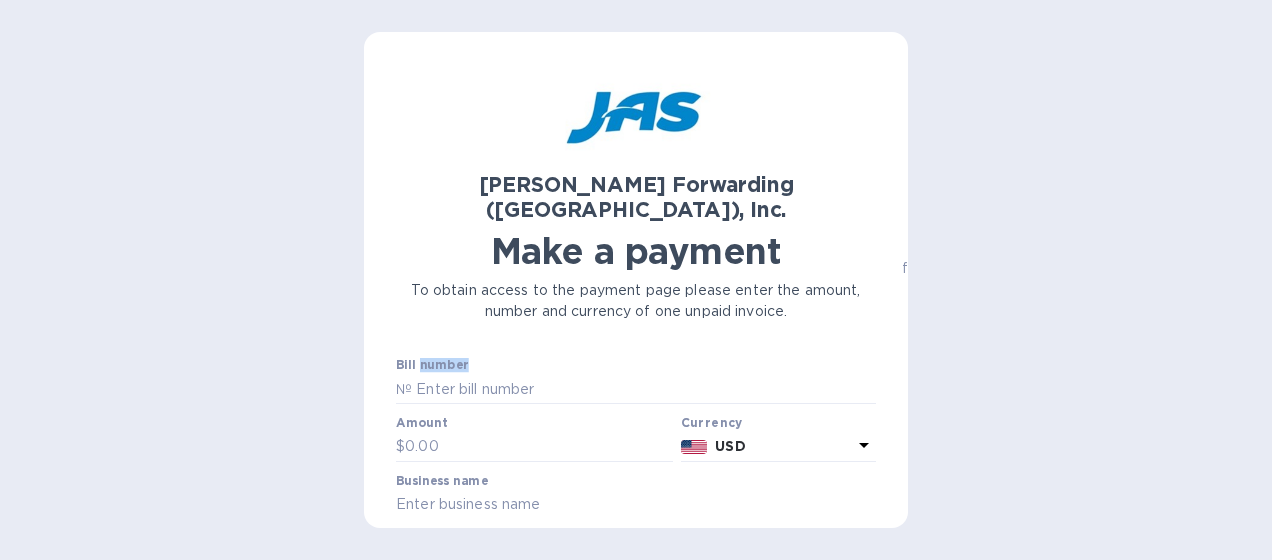 click on "Bill number" at bounding box center (432, 366) 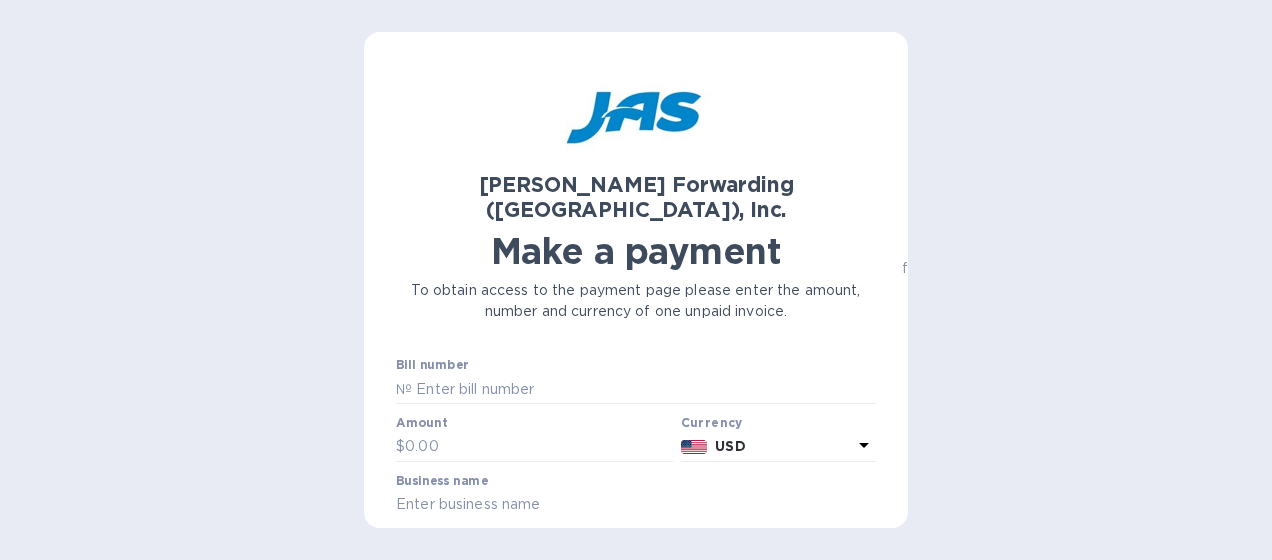 drag, startPoint x: 463, startPoint y: 340, endPoint x: 558, endPoint y: 338, distance: 95.02105 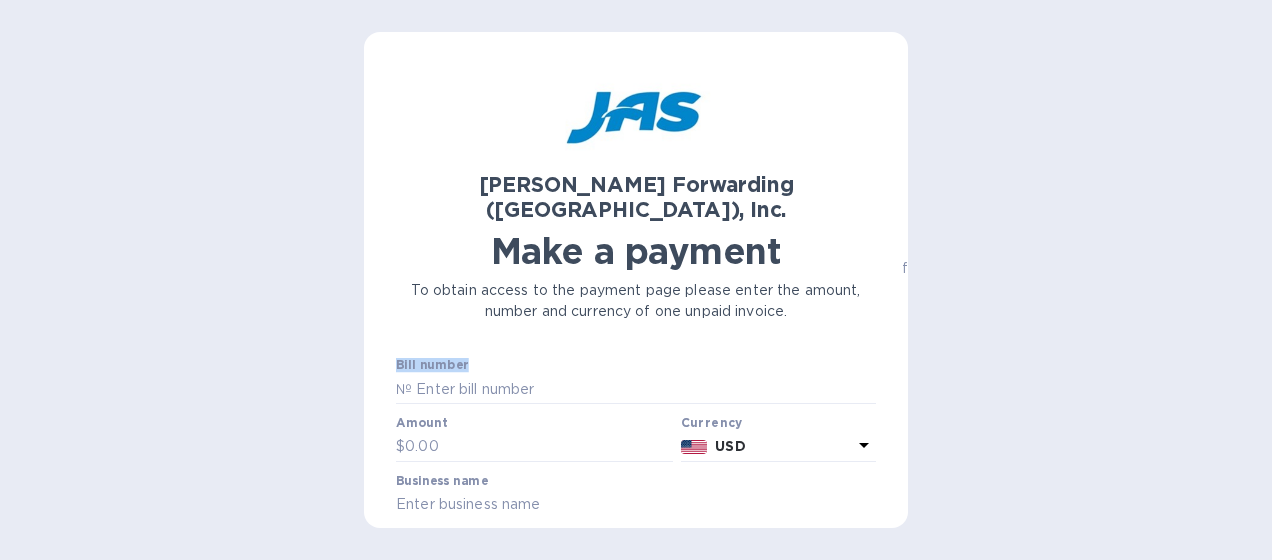 scroll, scrollTop: 76, scrollLeft: 0, axis: vertical 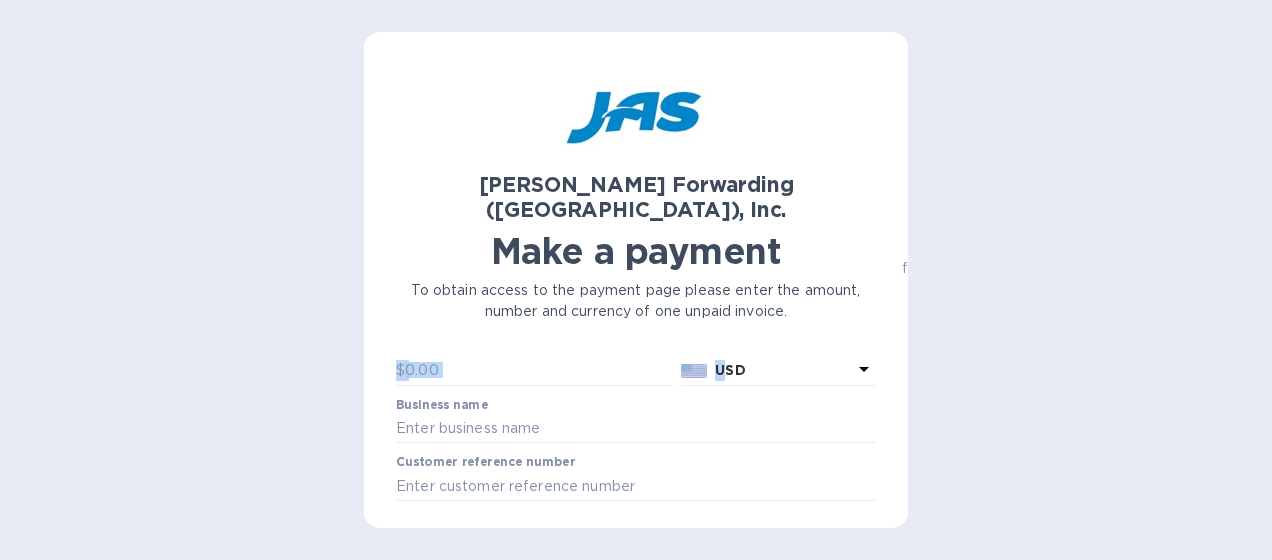 drag, startPoint x: 680, startPoint y: 348, endPoint x: 723, endPoint y: 347, distance: 43.011627 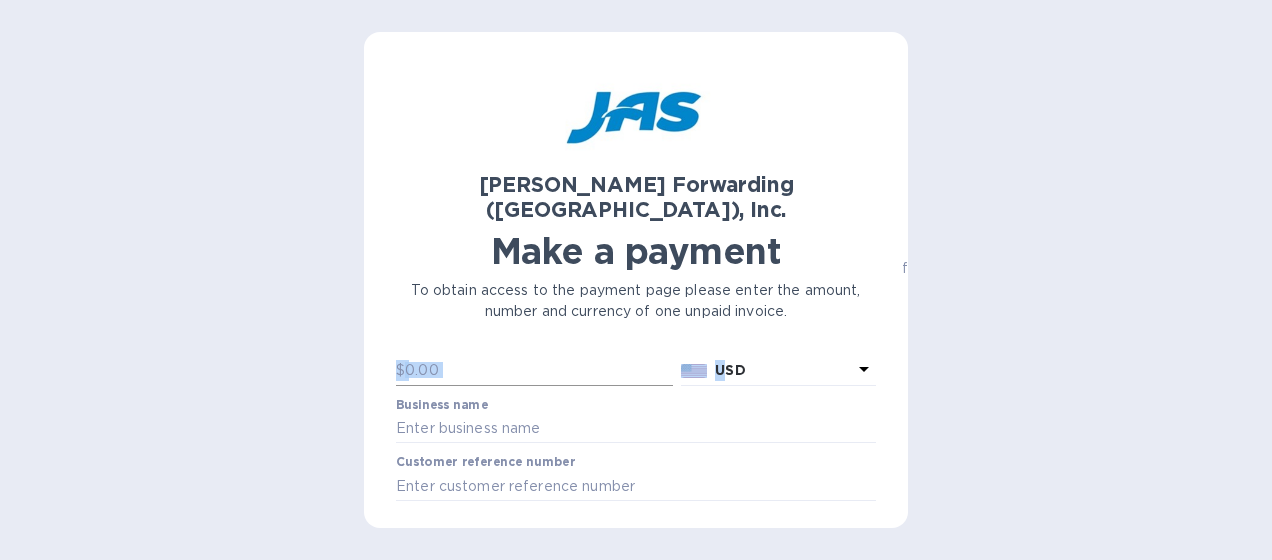 click at bounding box center (539, 371) 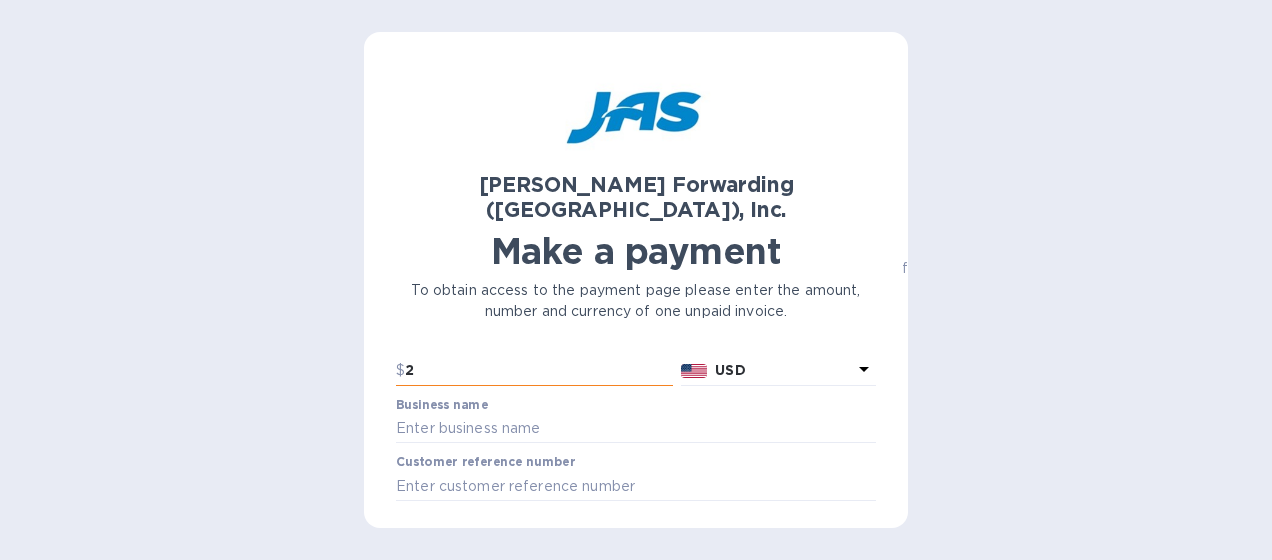 scroll, scrollTop: 78, scrollLeft: 0, axis: vertical 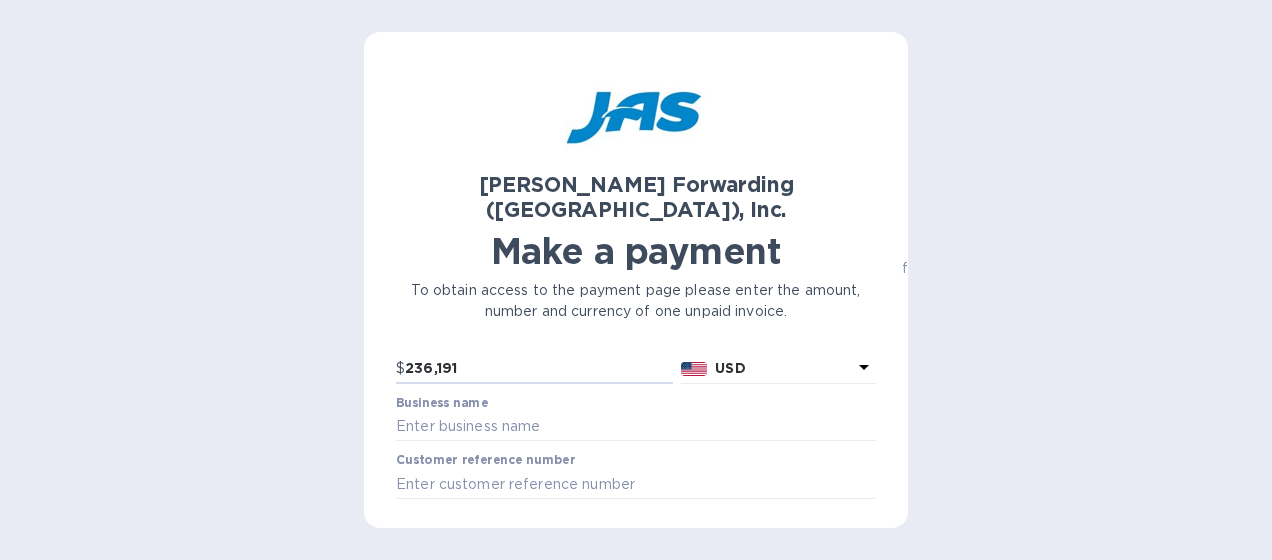 type on "236,191" 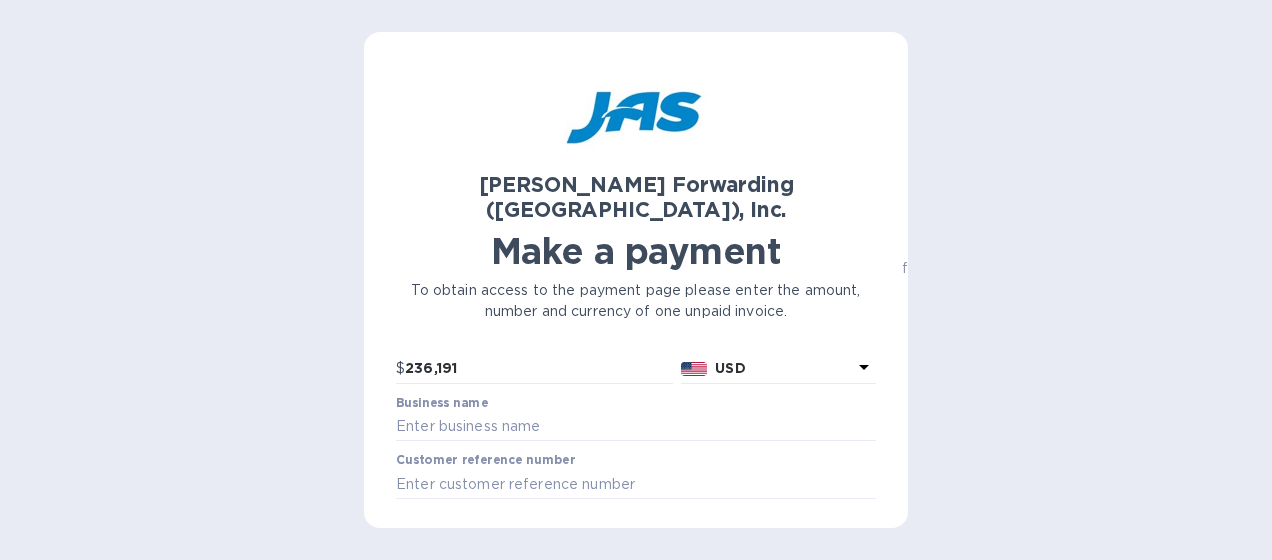 click 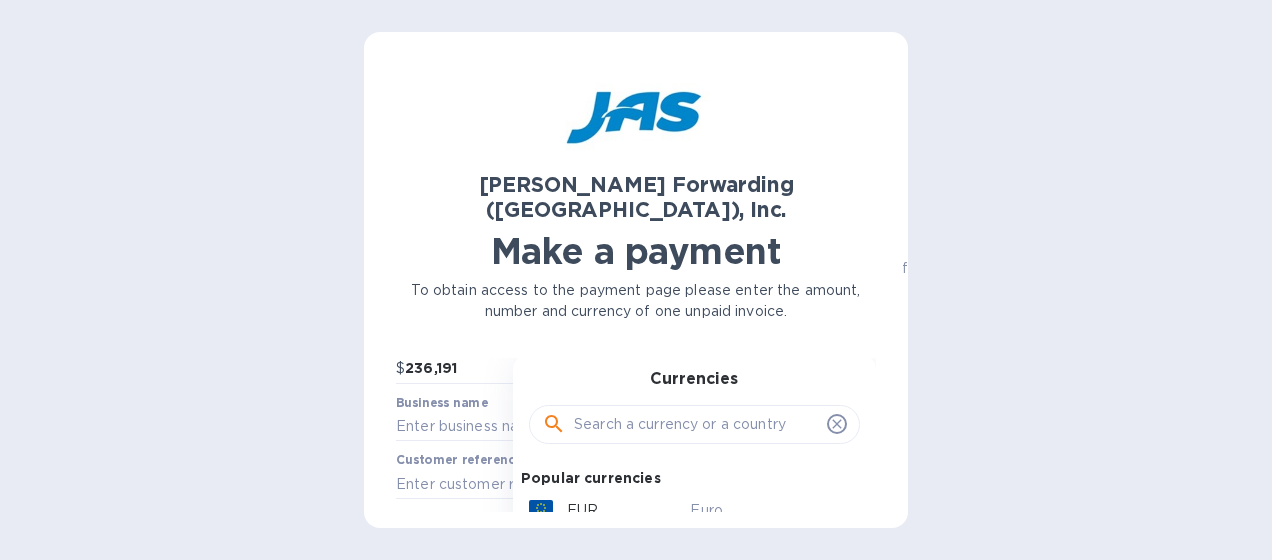 click on "Currencies Popular currencies EUR Euro GBP British Pound USD United States Dollar All currencies AED United Arab Emirates Dirham AFN Afghan Afghani ALL Albanian Lek AMD Armenian Dram ANG Netherlands Antillean Guilder AOA Angolan Kwanza ARS Argentine Peso AUD Australian Dollar AZN Azerbaijani Manat BAM Bosnia-Herzegovina Convertible Mark BBD Barbadian Dollar BDT Bangladeshi Taka BGN Bulgarian Lev BHD Bahraini Dinar BIF Burundian Franc BMD Bermudan Dollar BND Brunei Dollar BOB Bolivian Boliviano BRL Brazilian Real BSD Bahamian Dollar BWP Botswanan Pula BYN Belarusian Ruble BZD Belize Dollar CAD Canadian Dollar CHF Swiss Franc CLP Chilean Peso CNH The offshore RMB CNY Chinese Yuan COP Colombian Peso CRC Costa Rican Colón CVE Cape Verdean Escudo CZK Czech Koruna DJF Djiboutian Franc DKK Danish Krone DOP Dominican Peso DZD Algerian Dinar EGP Egyptian Pound ERN Eritrean Nakfa ETB Ethiopian Birr FJD Fijian Dollar GEL Georgian Lari GHS Ghanaian Cedi GMD Gambian Dalasi GNF Guinean Franc GTQ Guatemalan Quetzal GYD HKD" at bounding box center (694, 521) 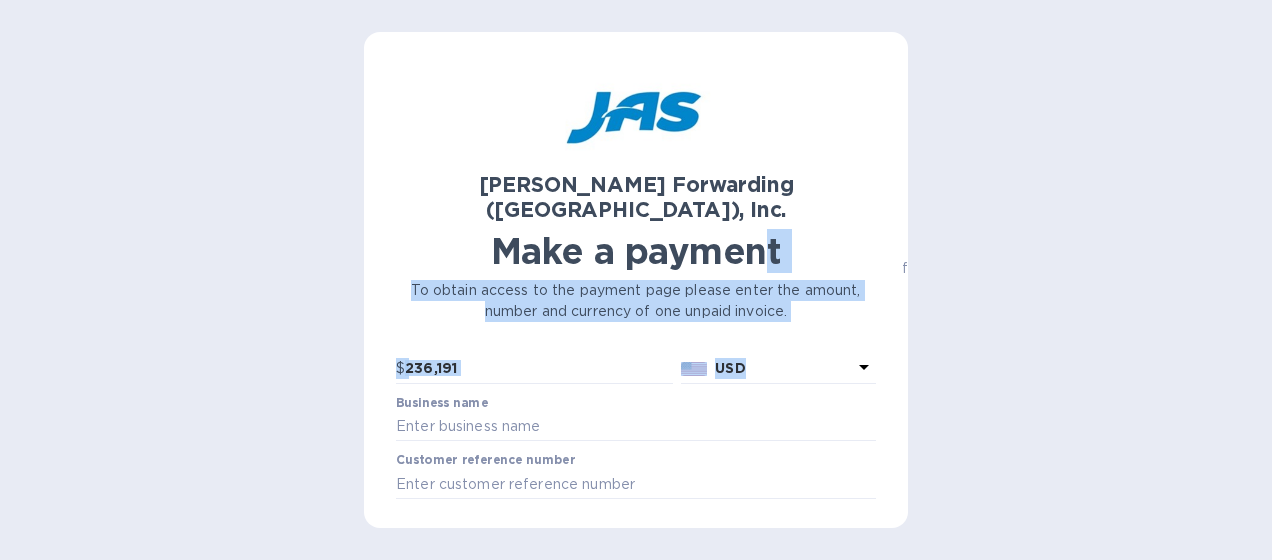 drag, startPoint x: 830, startPoint y: 331, endPoint x: 770, endPoint y: 236, distance: 112.36102 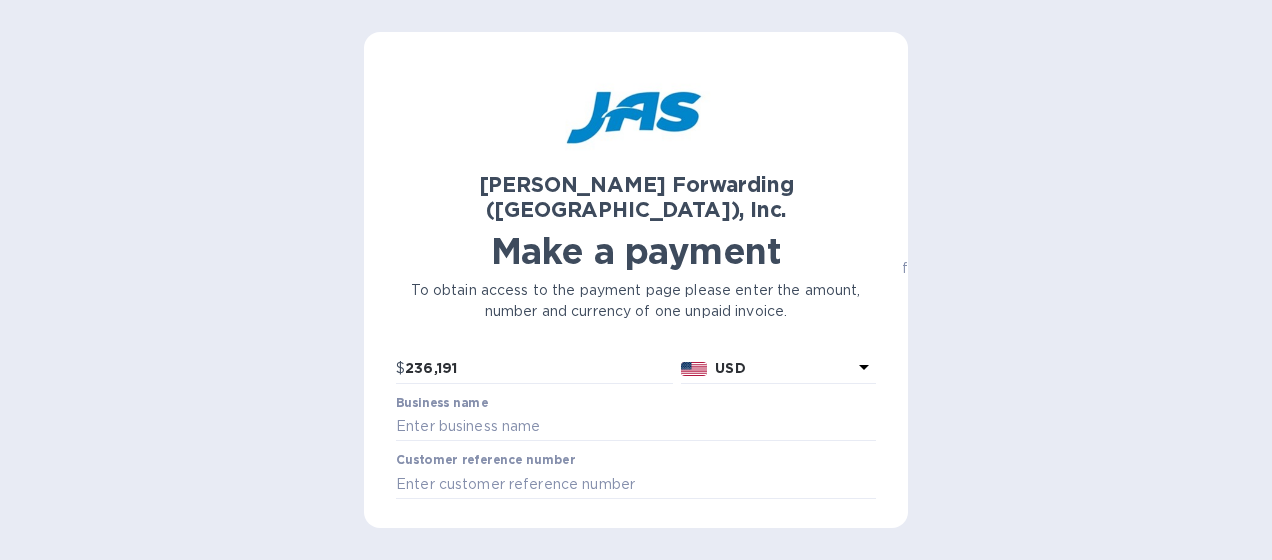 click on "All your account information will remain secure and hidden  from  JAS Forwarding (USA), Inc.  and other businesses." at bounding box center (1116, 268) 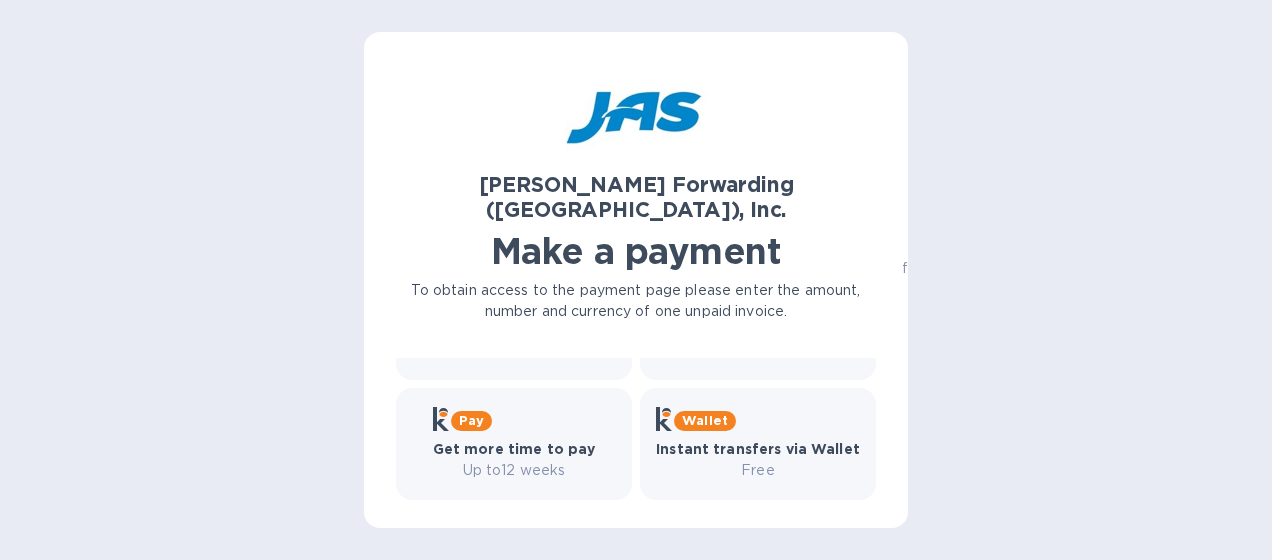 scroll, scrollTop: 573, scrollLeft: 0, axis: vertical 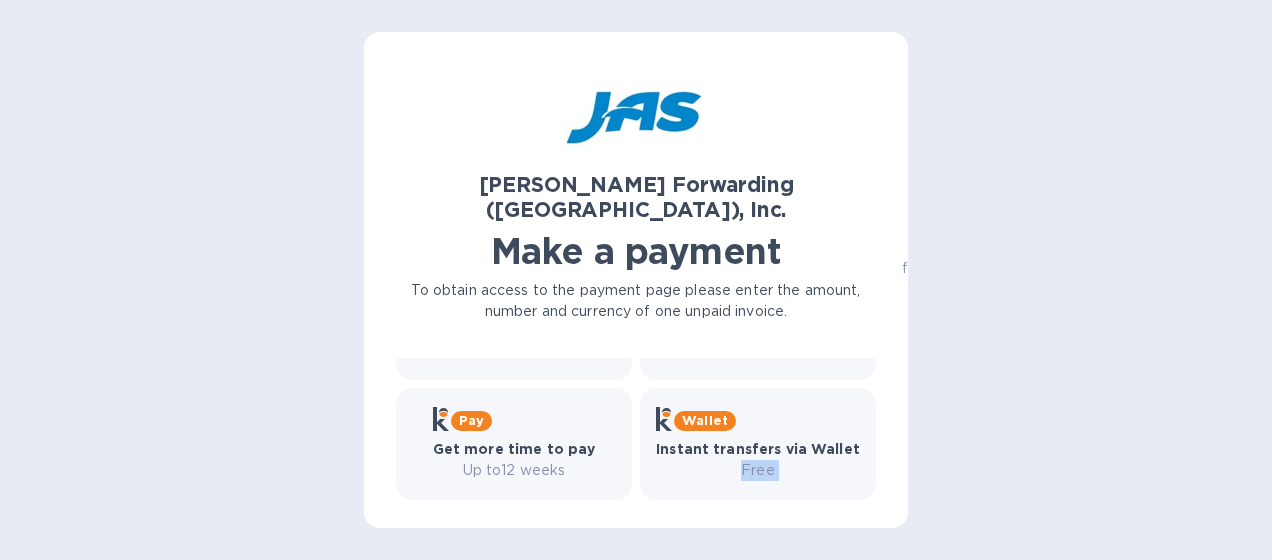 click on "Bank transfer (for US banks) Free Credit card and more... Pay Get more time to pay Up to  12 weeks Wallet Instant transfers via Wallet Free" at bounding box center (636, 384) 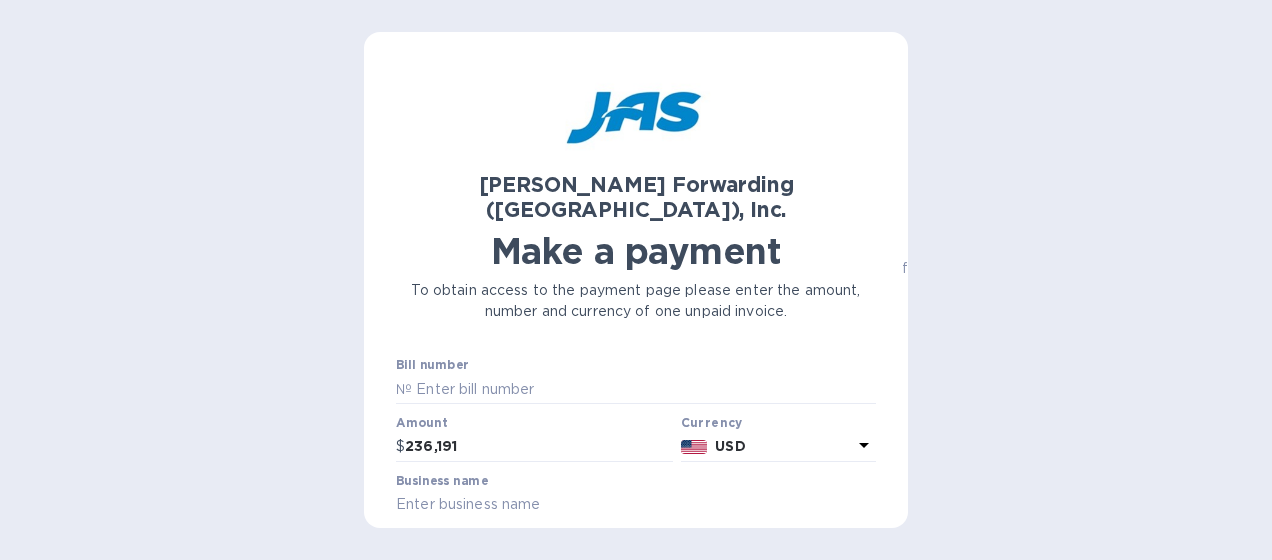 click on "Bill number №" at bounding box center (636, 381) 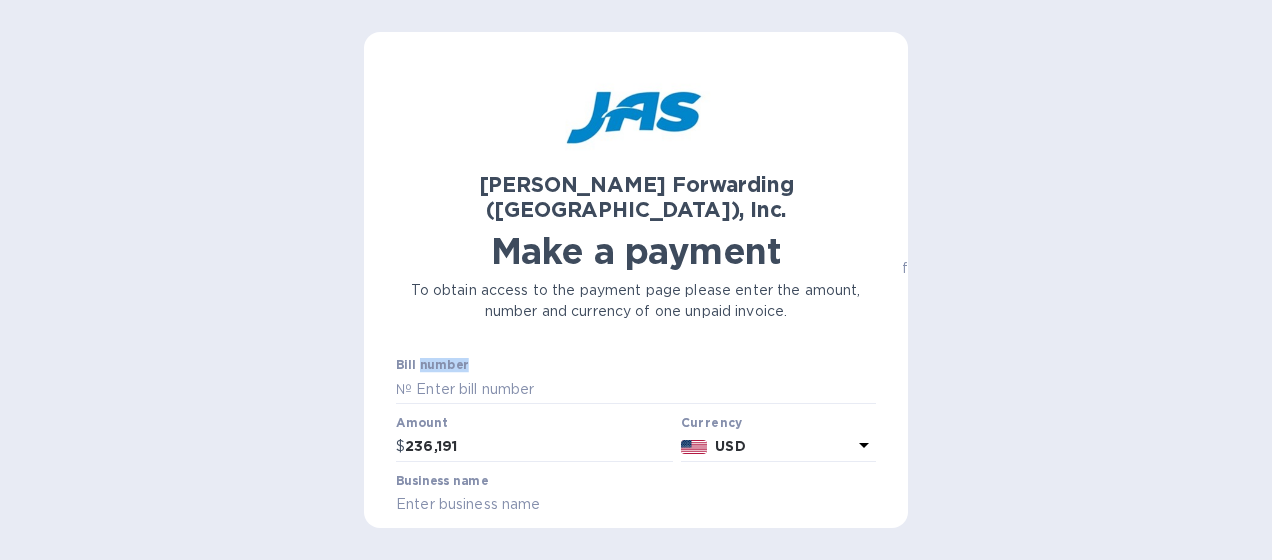 click on "Bill number" at bounding box center (432, 366) 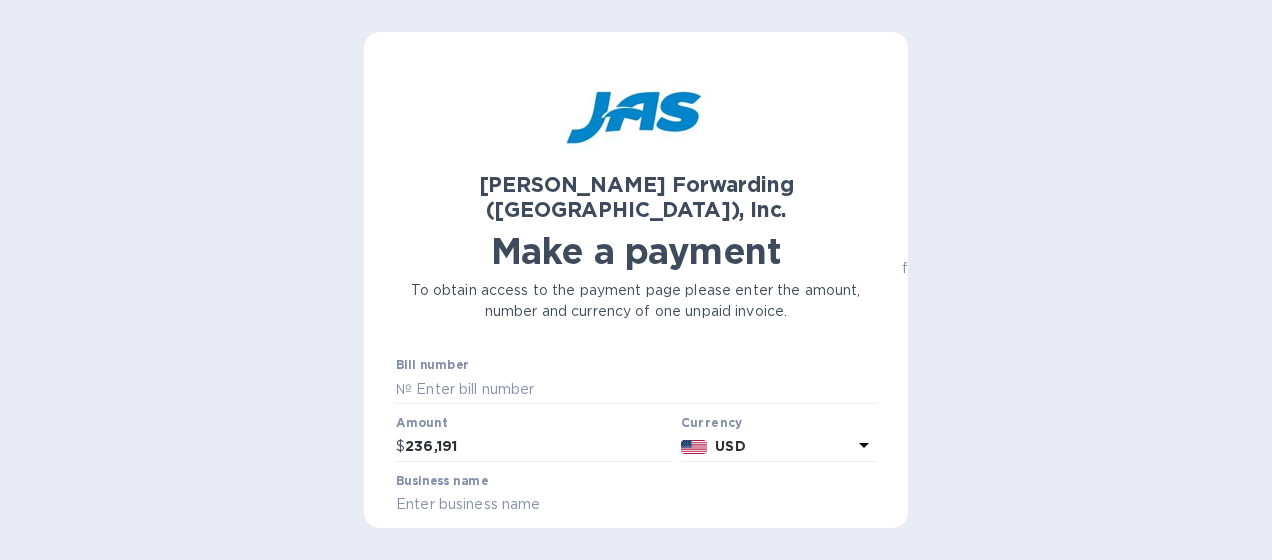 drag, startPoint x: 427, startPoint y: 337, endPoint x: 402, endPoint y: 340, distance: 25.179358 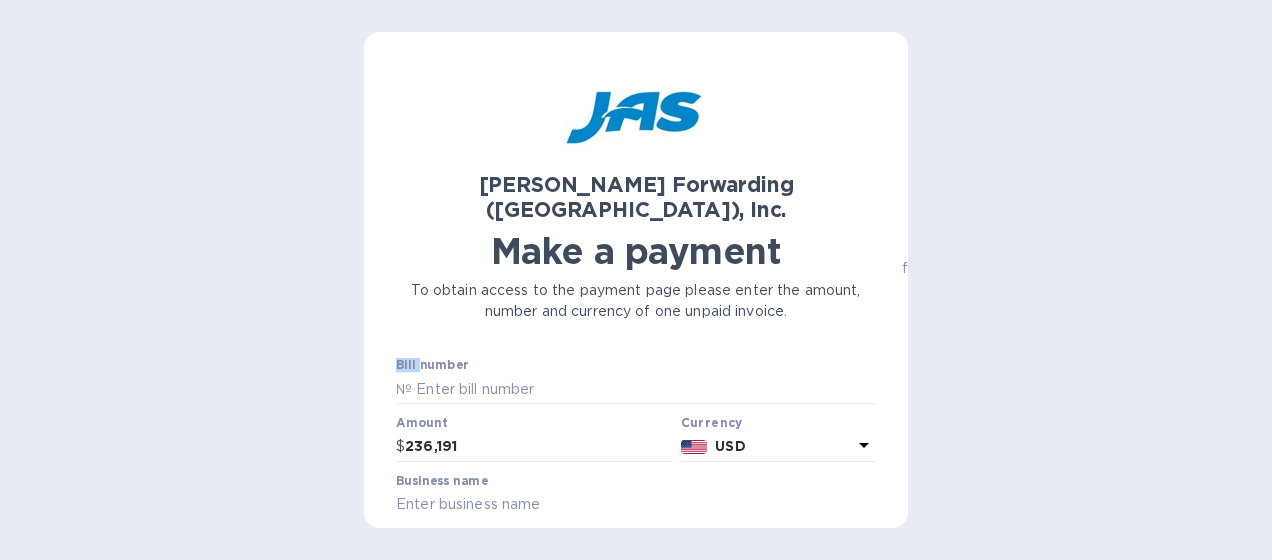 click on "Bill number" at bounding box center (432, 366) 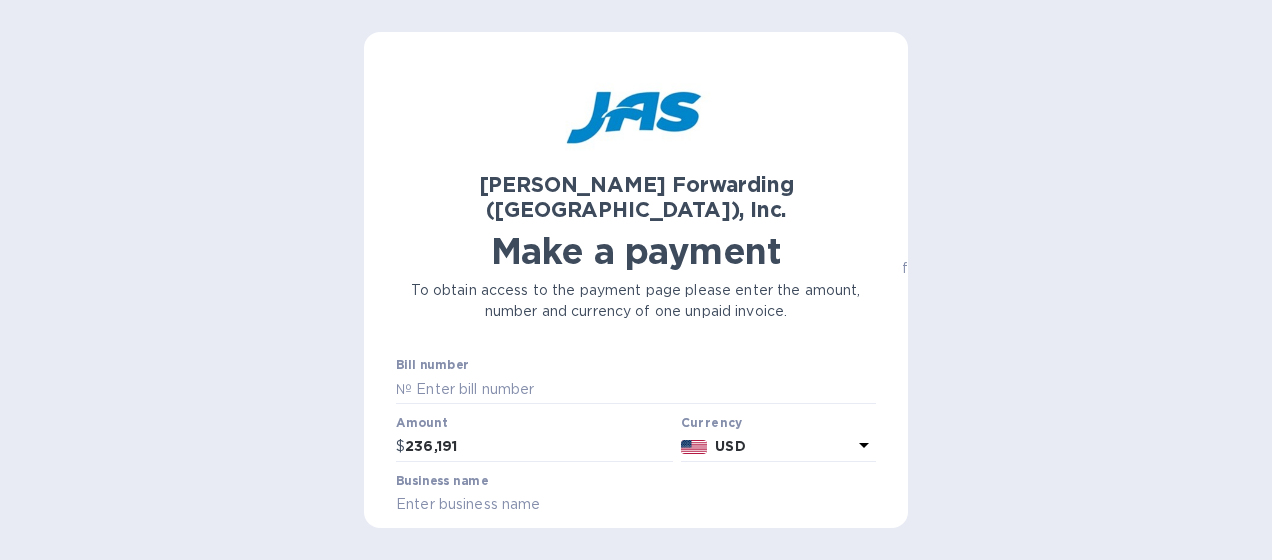 click on "Bill number" at bounding box center [432, 366] 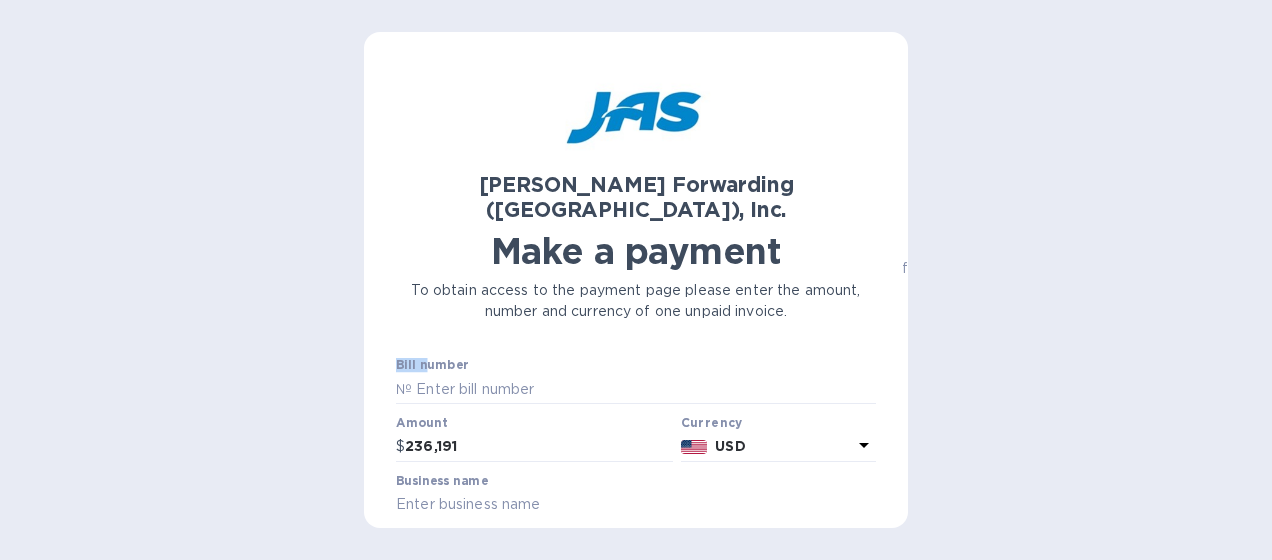 click on "JAS Forwarding (USA), Inc. Make a payment To obtain access to the payment page please enter the amount,   number and currency of one unpaid invoice. Bill number №   Amount $ 236,191   Currency USD Business name   Customer reference number   Go to payment page You can pay using: Bank transfer (for US banks) Free Credit card and more... Pay Get more time to pay Up to  12 weeks Wallet Instant transfers via Wallet Free All your account information will remain secure and hidden  from  JAS Forwarding (USA), Inc.  and other businesses. Have any questions? Contact us Powered by" at bounding box center [636, 288] 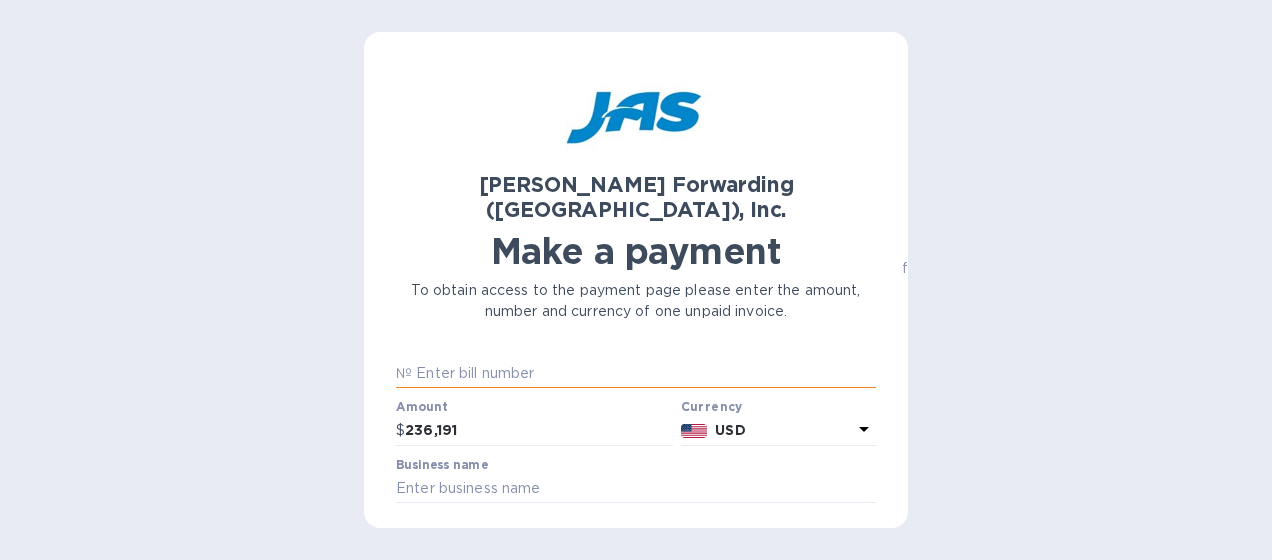 click at bounding box center [644, 373] 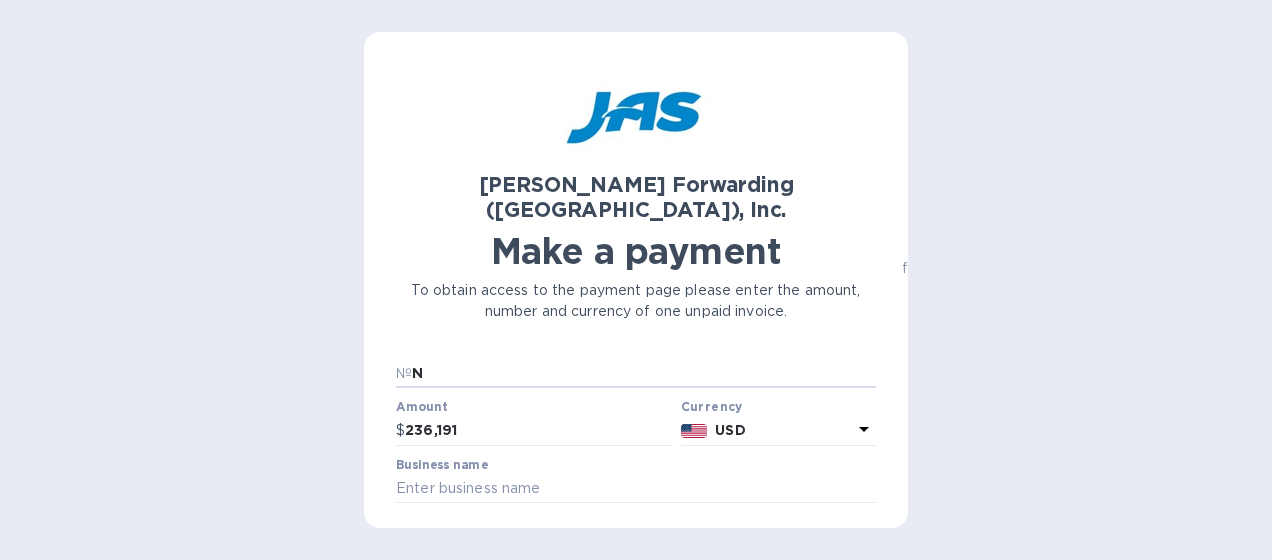 scroll, scrollTop: 20, scrollLeft: 0, axis: vertical 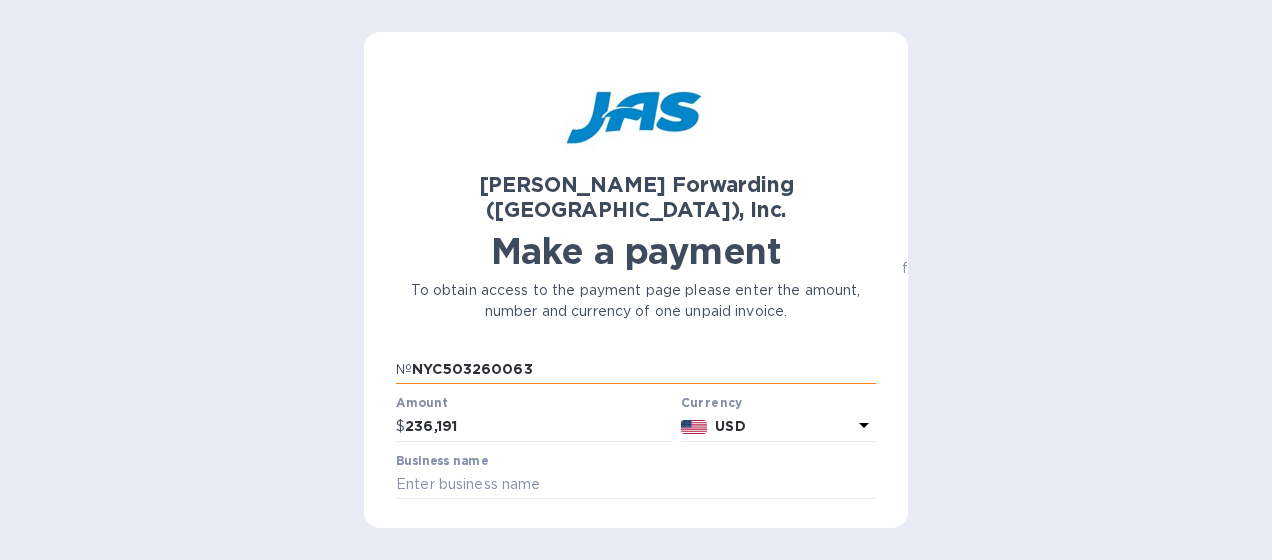 click on "NYC503260063" at bounding box center [644, 369] 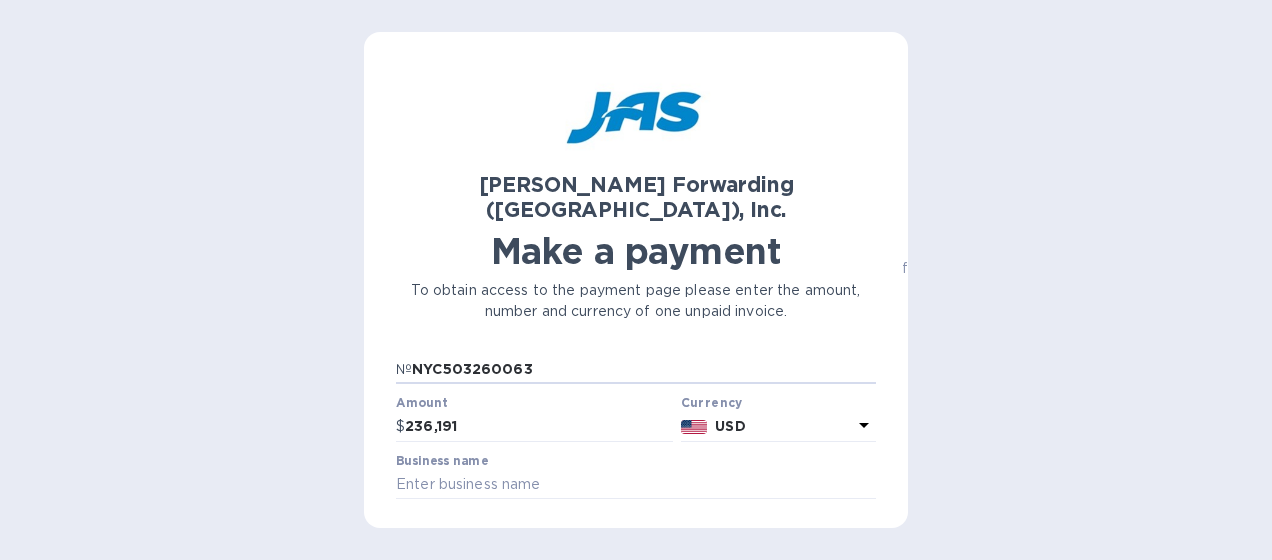 scroll, scrollTop: 573, scrollLeft: 0, axis: vertical 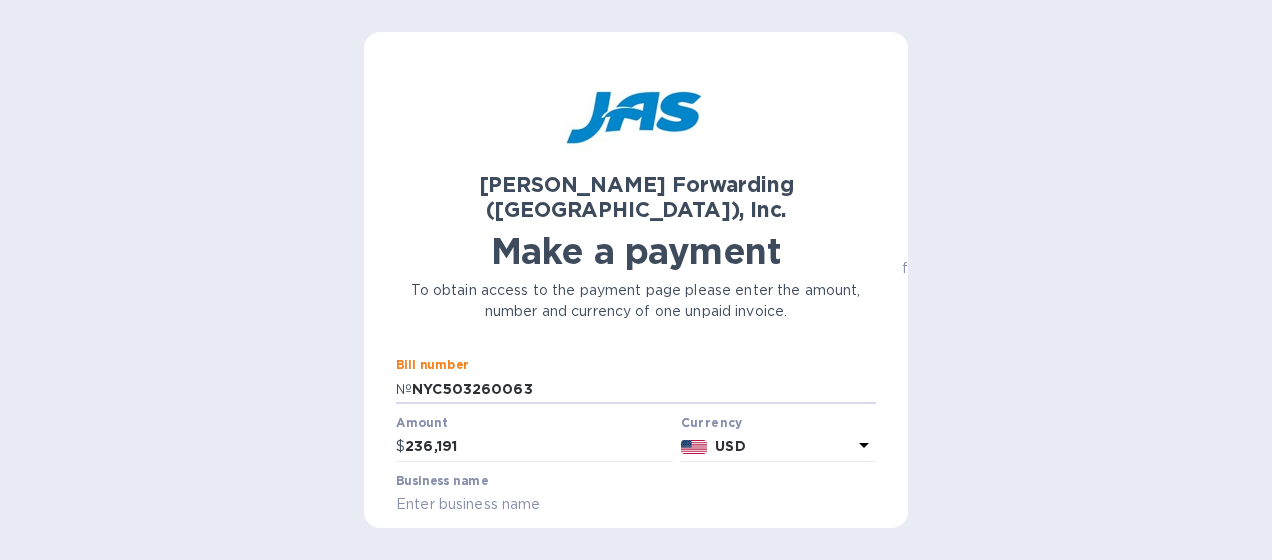 click on "Bill number № NYC503260063" at bounding box center (636, 381) 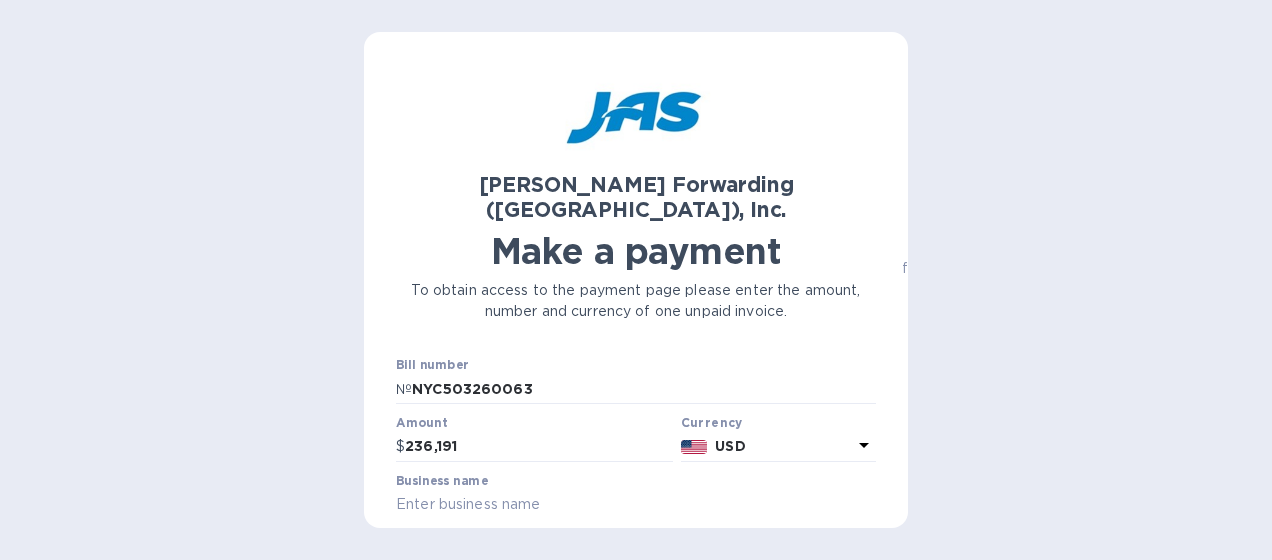 drag, startPoint x: 473, startPoint y: 338, endPoint x: 390, endPoint y: 371, distance: 89.31965 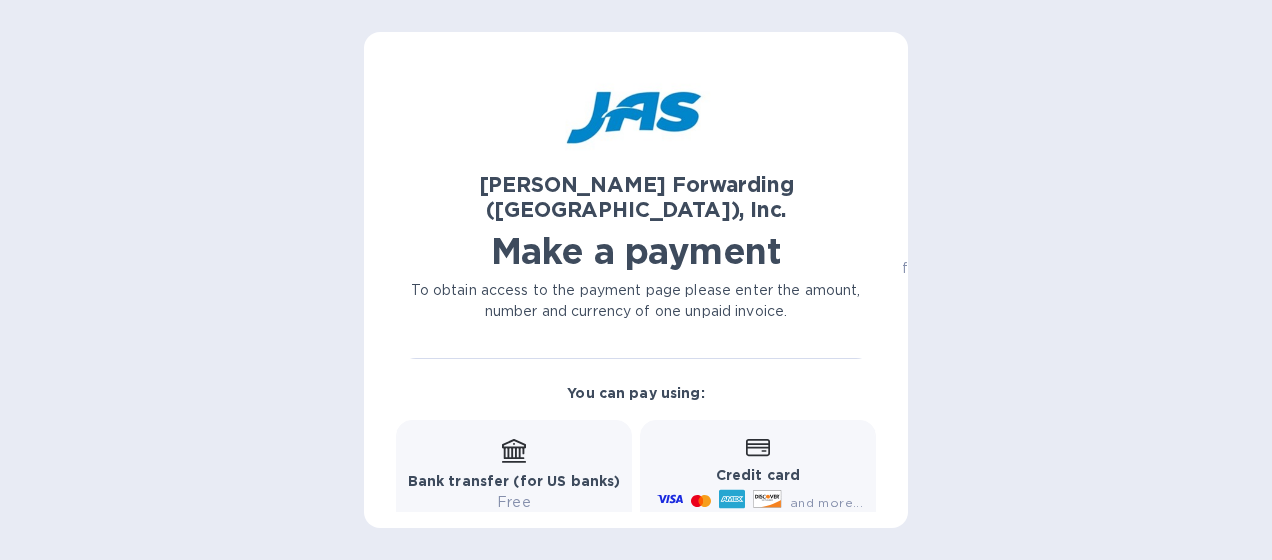 scroll, scrollTop: 143, scrollLeft: 0, axis: vertical 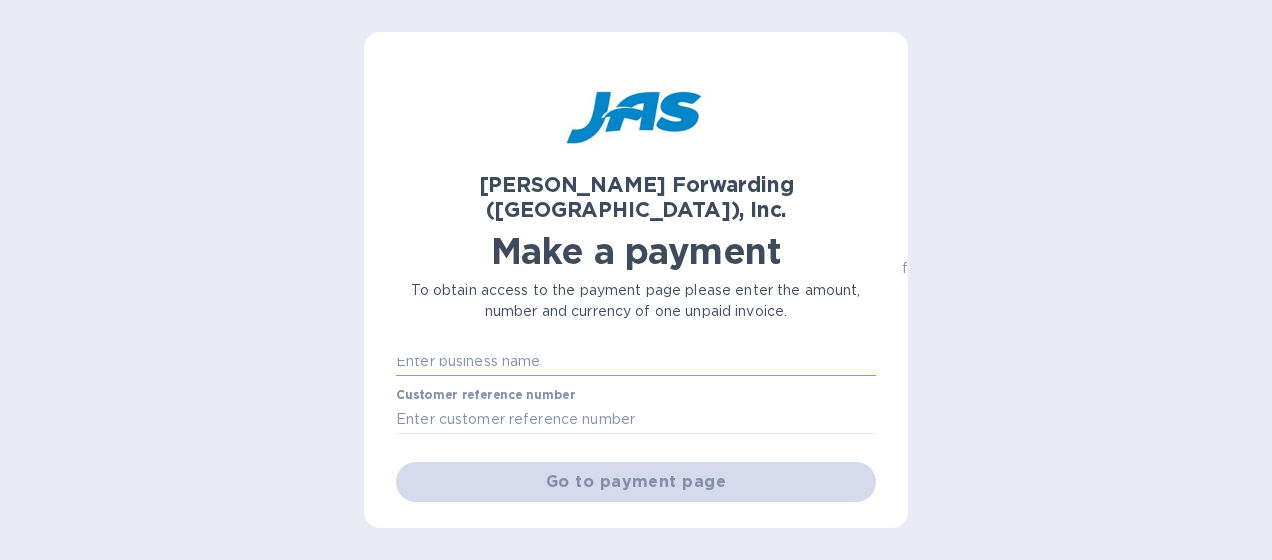 click at bounding box center [636, 362] 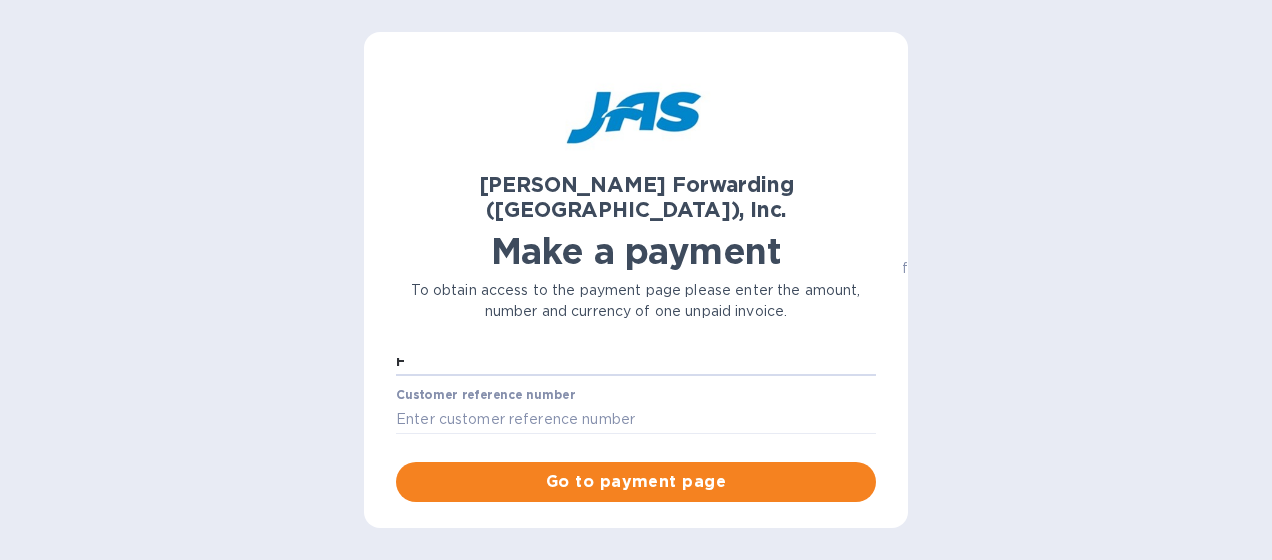 scroll, scrollTop: 137, scrollLeft: 0, axis: vertical 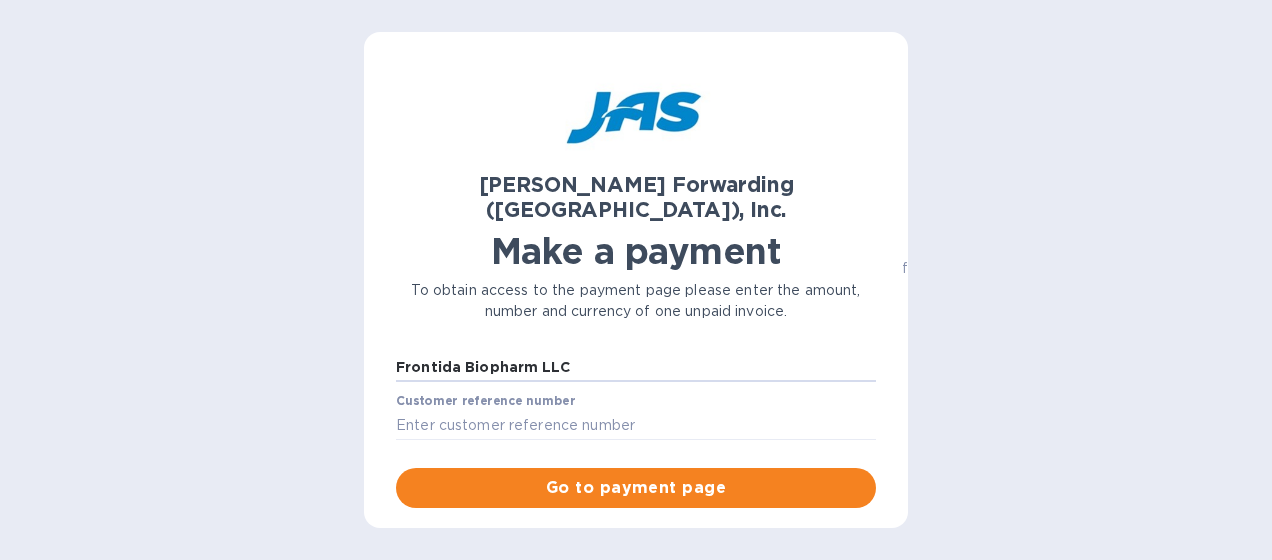 type on "Frontida Biopharm LLC" 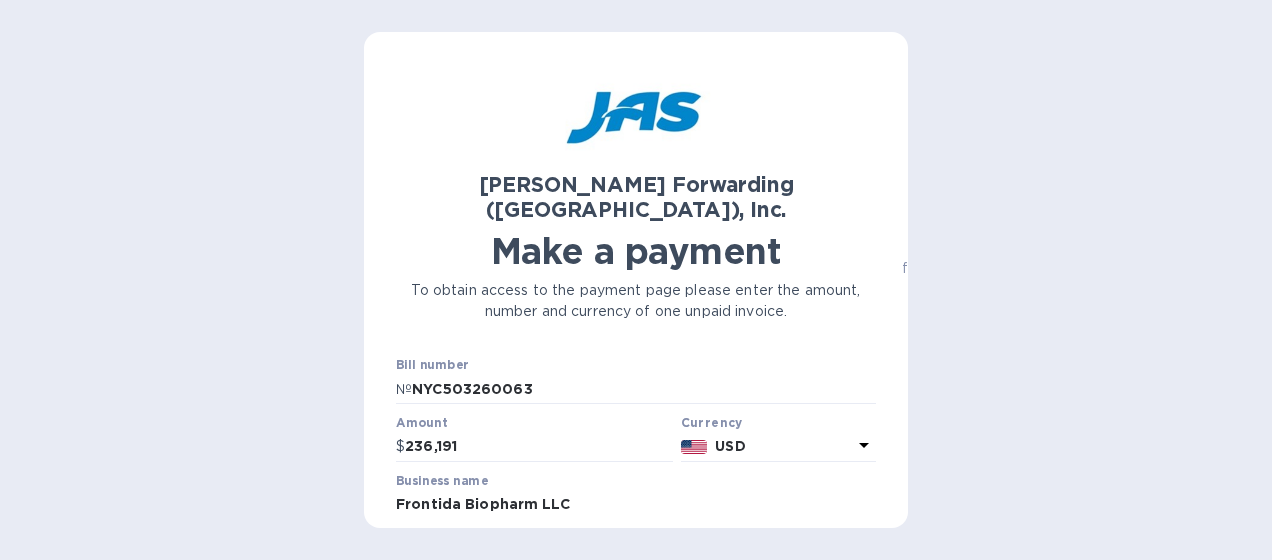 scroll, scrollTop: 430, scrollLeft: 0, axis: vertical 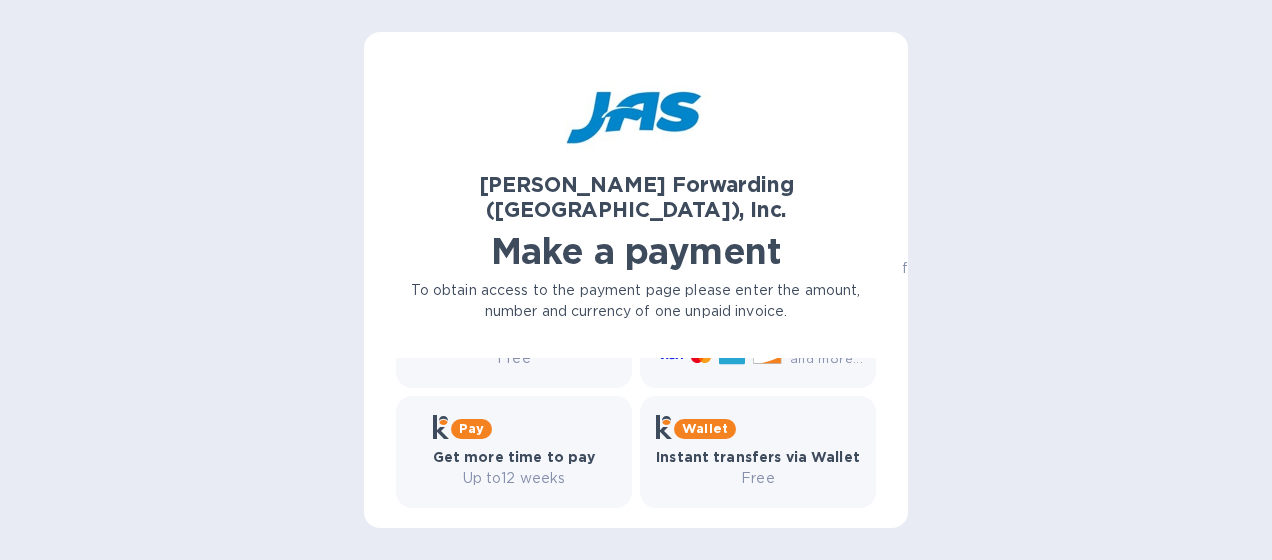 click on "Bank transfer (for US banks) Free" at bounding box center (514, 332) 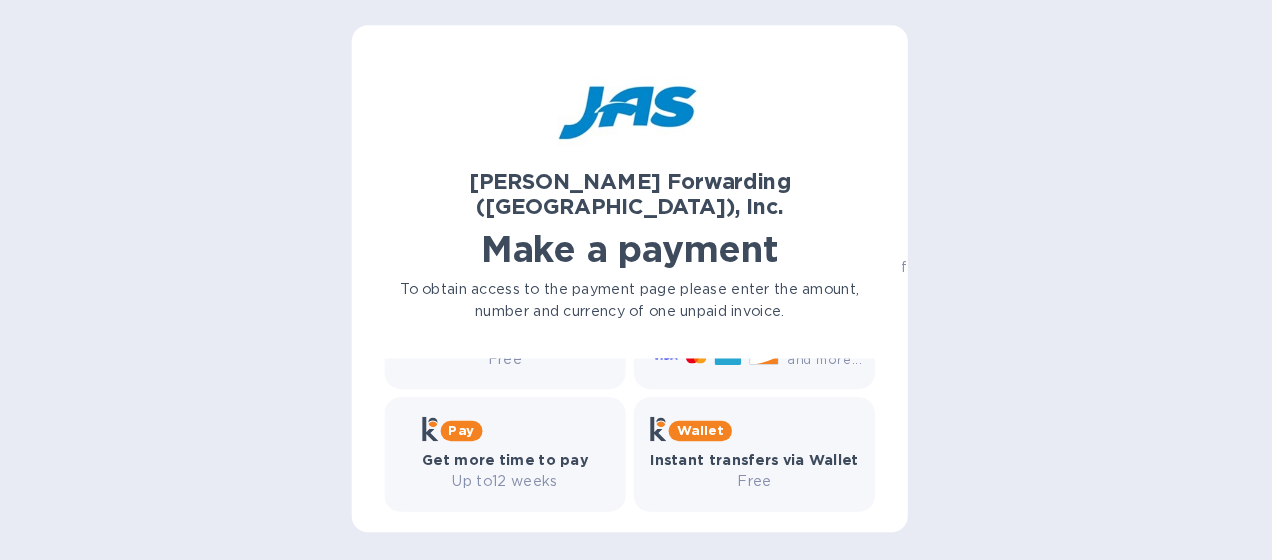 scroll, scrollTop: 0, scrollLeft: 0, axis: both 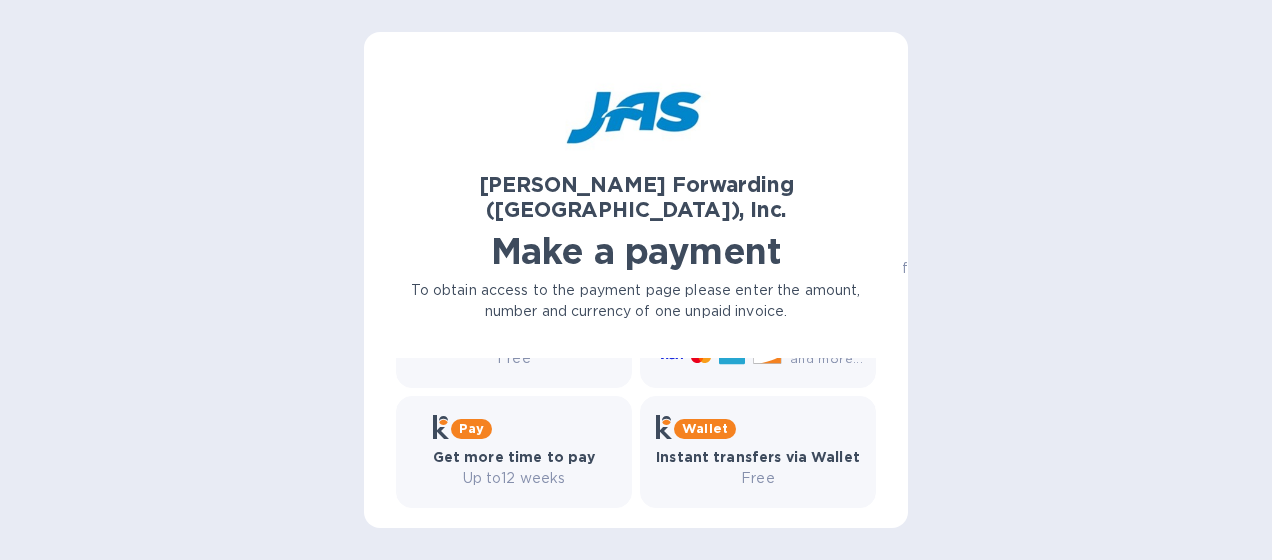 click on "and more..." at bounding box center [826, 358] 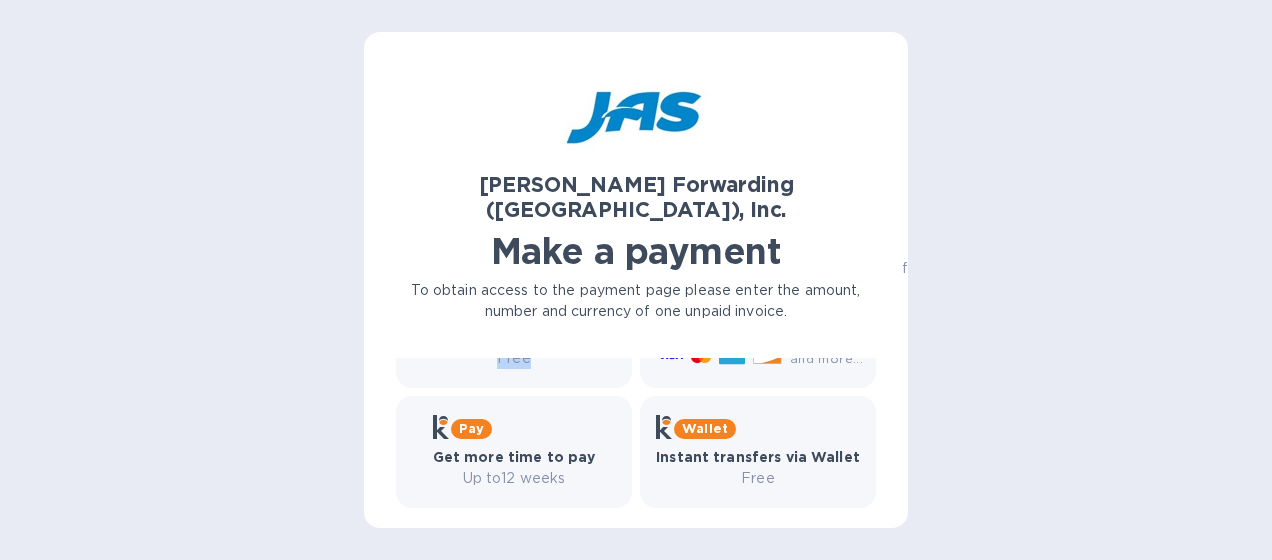 click on "Free" at bounding box center [514, 358] 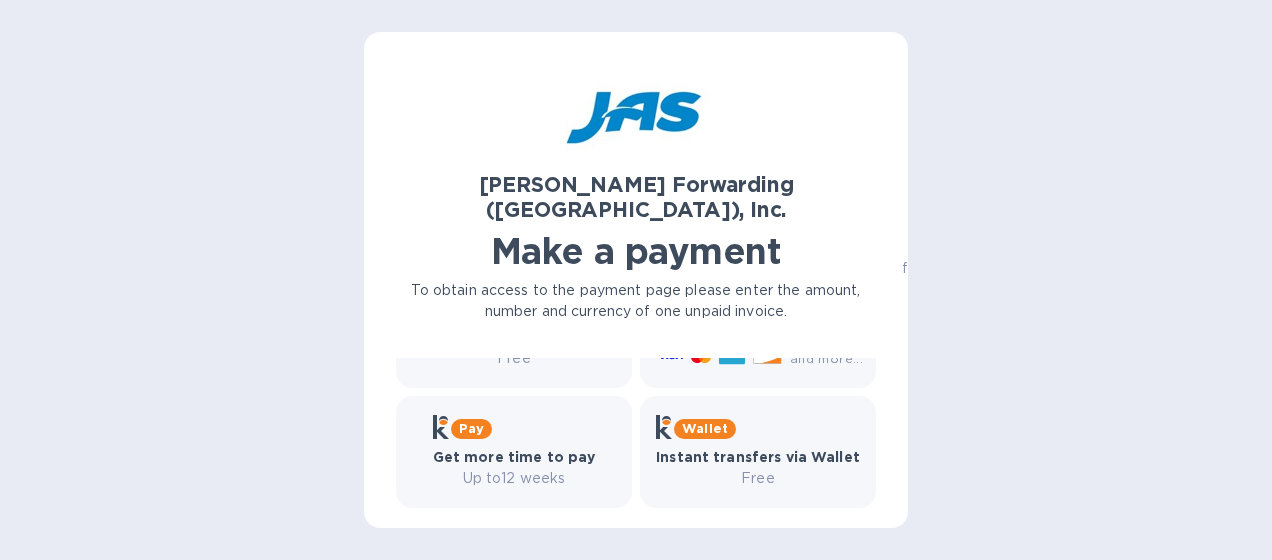 drag, startPoint x: 865, startPoint y: 342, endPoint x: 864, endPoint y: 332, distance: 10.049875 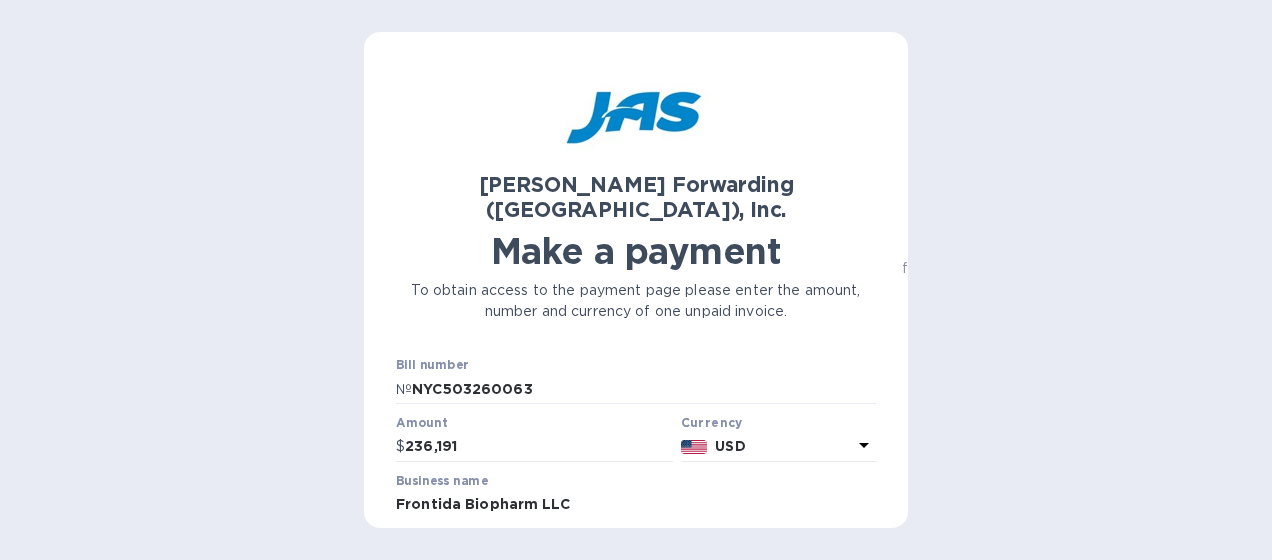 scroll, scrollTop: 573, scrollLeft: 0, axis: vertical 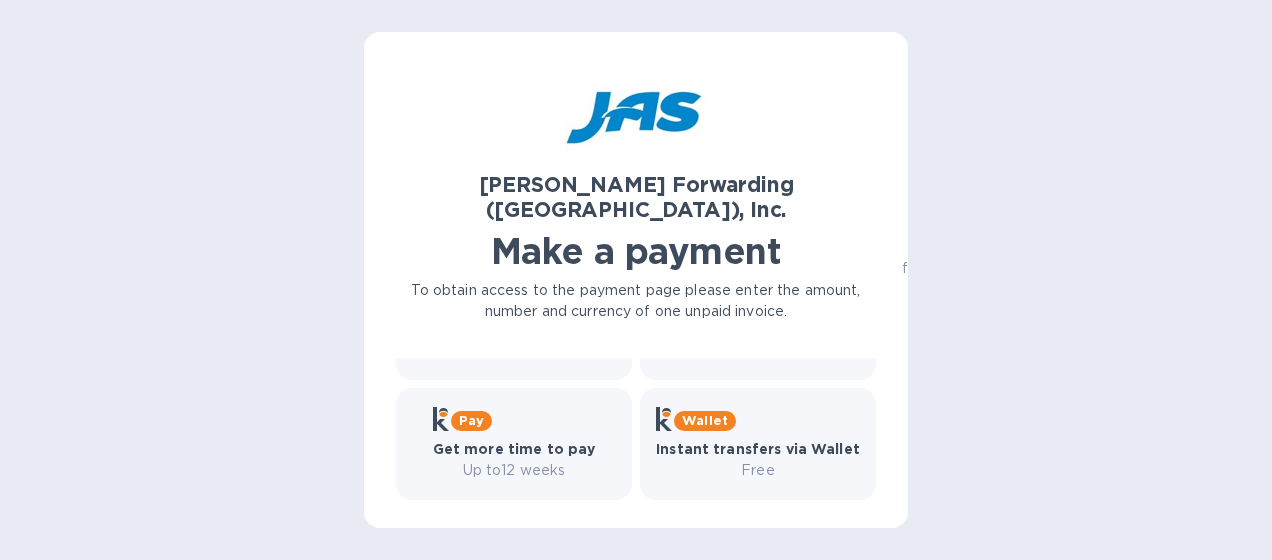 click on "JAS Forwarding (USA), Inc. Make a payment To obtain access to the payment page please enter the amount,   number and currency of one unpaid invoice. Bill number № NYC503260063   Amount $ 236,191   Currency USD Business name Frontida Biopharm LLC   Customer reference number   Go to payment page You can pay using: Bank transfer (for US banks) Free Credit card and more... Pay Get more time to pay Up to  12 weeks Wallet Instant transfers via Wallet Free All your account information will remain secure and hidden  from  JAS Forwarding (USA), Inc.  and other businesses. Have any questions? Contact us Powered by" at bounding box center (636, 288) 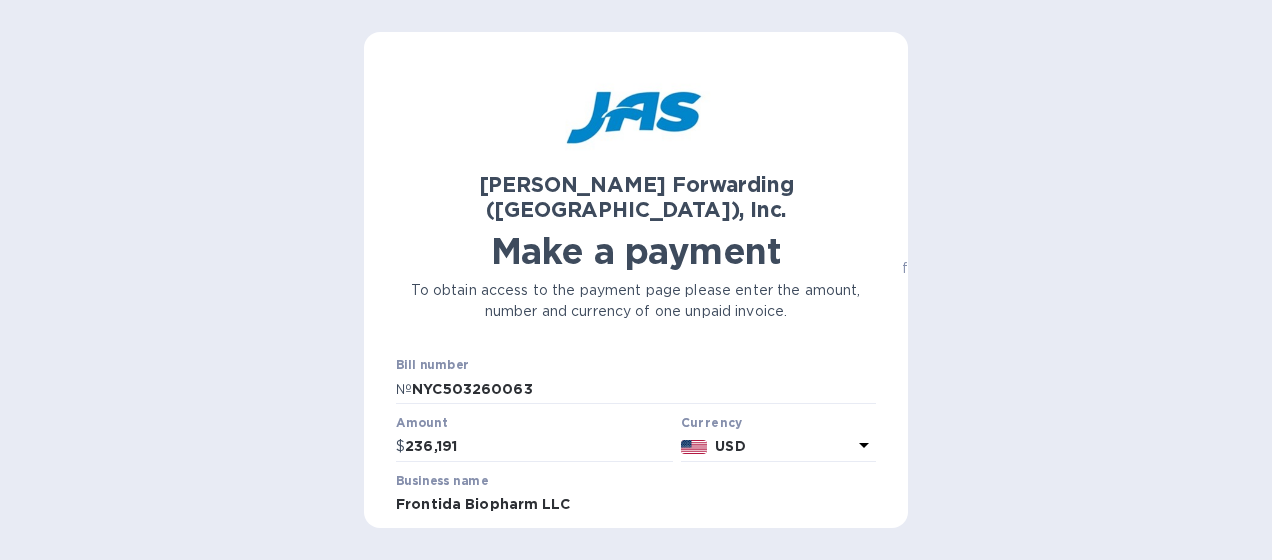 scroll, scrollTop: 573, scrollLeft: 0, axis: vertical 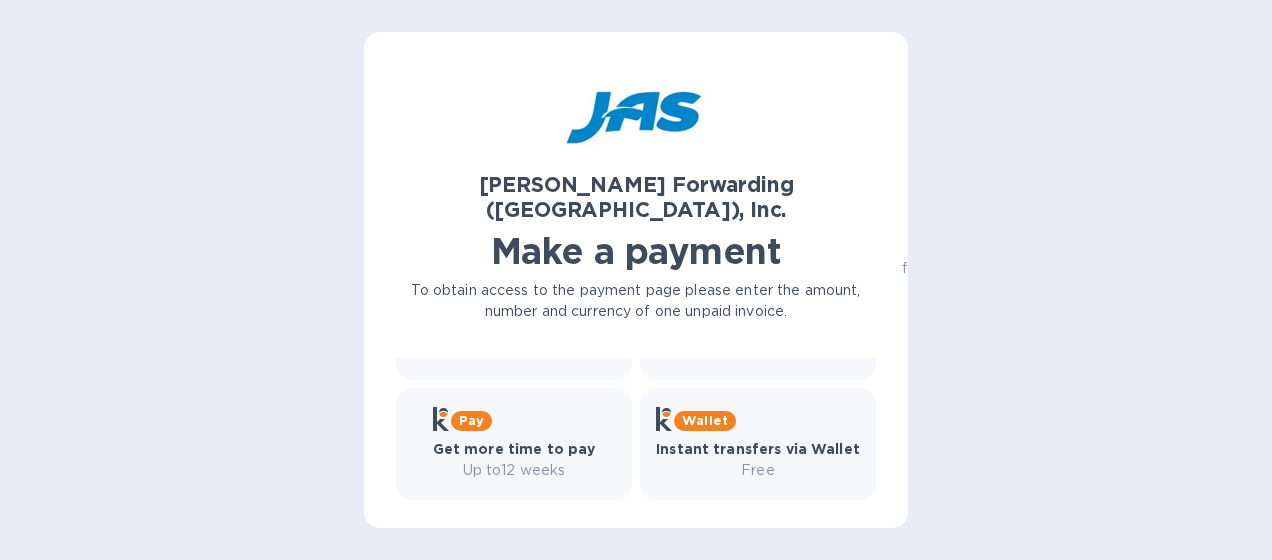drag, startPoint x: 866, startPoint y: 340, endPoint x: 863, endPoint y: 327, distance: 13.341664 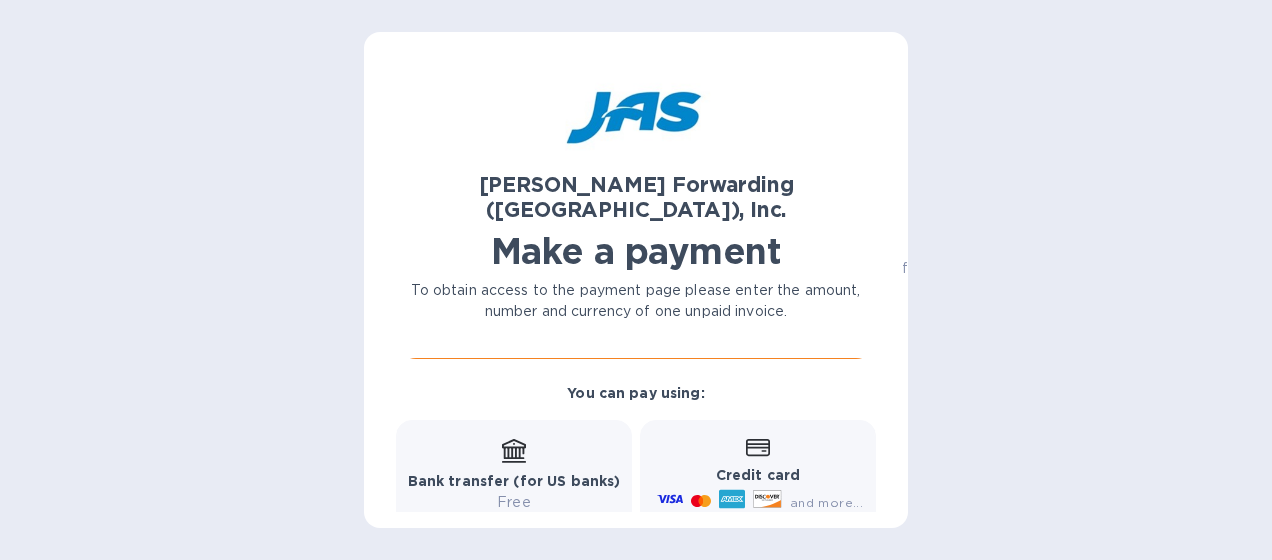 click on "JAS Forwarding (USA), Inc. Make a payment To obtain access to the payment page please enter the amount,   number and currency of one unpaid invoice. Bill number № NYC503260063   Amount $ 236,191   Currency USD Business name Frontida Biopharm LLC   Customer reference number   Go to payment page You can pay using: Bank transfer (for US banks) Free Credit card and more... Pay Get more time to pay Up to  12 weeks Wallet Instant transfers via Wallet Free All your account information will remain secure and hidden  from  JAS Forwarding (USA), Inc.  and other businesses. Have any questions? Contact us Powered by" at bounding box center [636, 280] 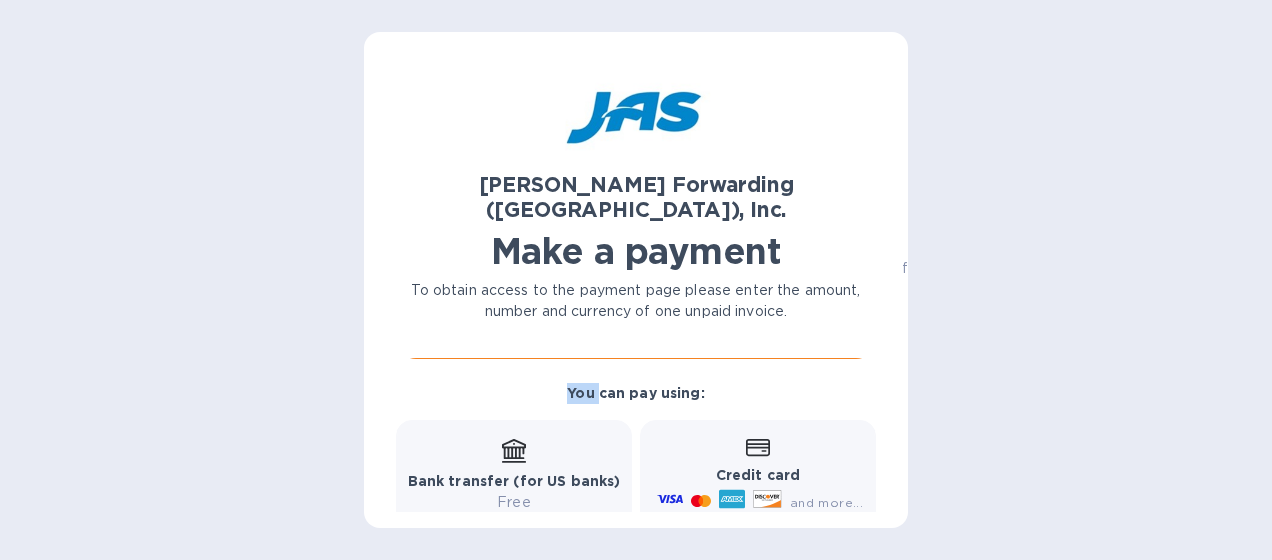 click on "JAS Forwarding (USA), Inc. Make a payment To obtain access to the payment page please enter the amount,   number and currency of one unpaid invoice. Bill number № NYC503260063   Amount $ 236,191   Currency USD Business name Frontida Biopharm LLC   Customer reference number   Go to payment page You can pay using: Bank transfer (for US banks) Free Credit card and more... Pay Get more time to pay Up to  12 weeks Wallet Instant transfers via Wallet Free All your account information will remain secure and hidden  from  JAS Forwarding (USA), Inc.  and other businesses. Have any questions? Contact us Powered by" at bounding box center (636, 280) 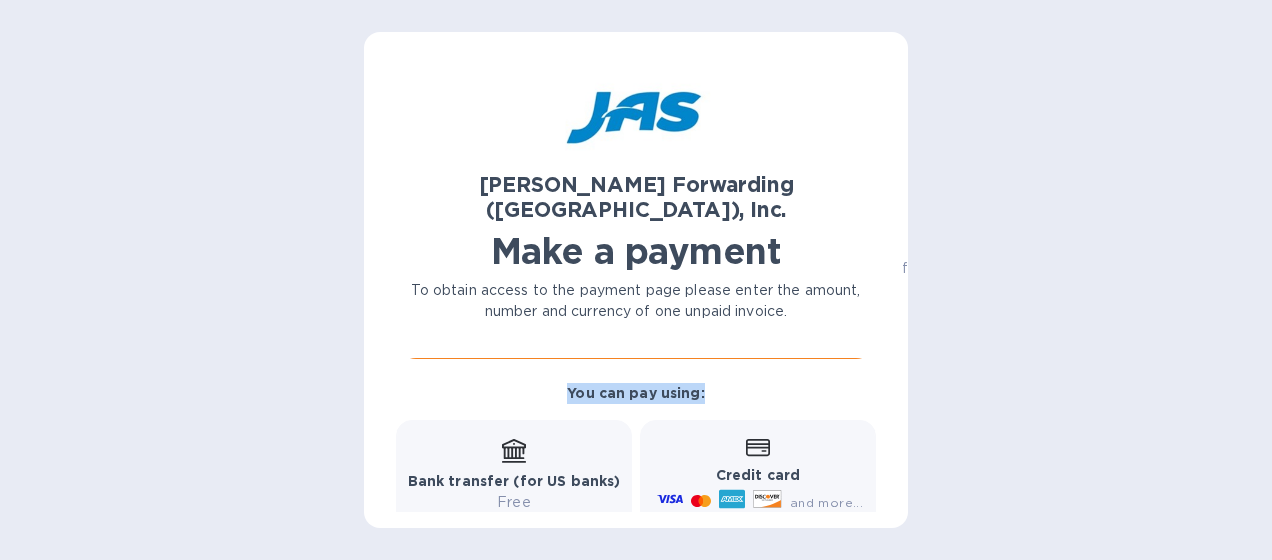 click on "JAS Forwarding (USA), Inc. Make a payment To obtain access to the payment page please enter the amount,   number and currency of one unpaid invoice. Bill number № NYC503260063   Amount $ 236,191   Currency USD Business name Frontida Biopharm LLC   Customer reference number   Go to payment page You can pay using: Bank transfer (for US banks) Free Credit card and more... Pay Get more time to pay Up to  12 weeks Wallet Instant transfers via Wallet Free All your account information will remain secure and hidden  from  JAS Forwarding (USA), Inc.  and other businesses. Have any questions? Contact us Powered by" at bounding box center [636, 280] 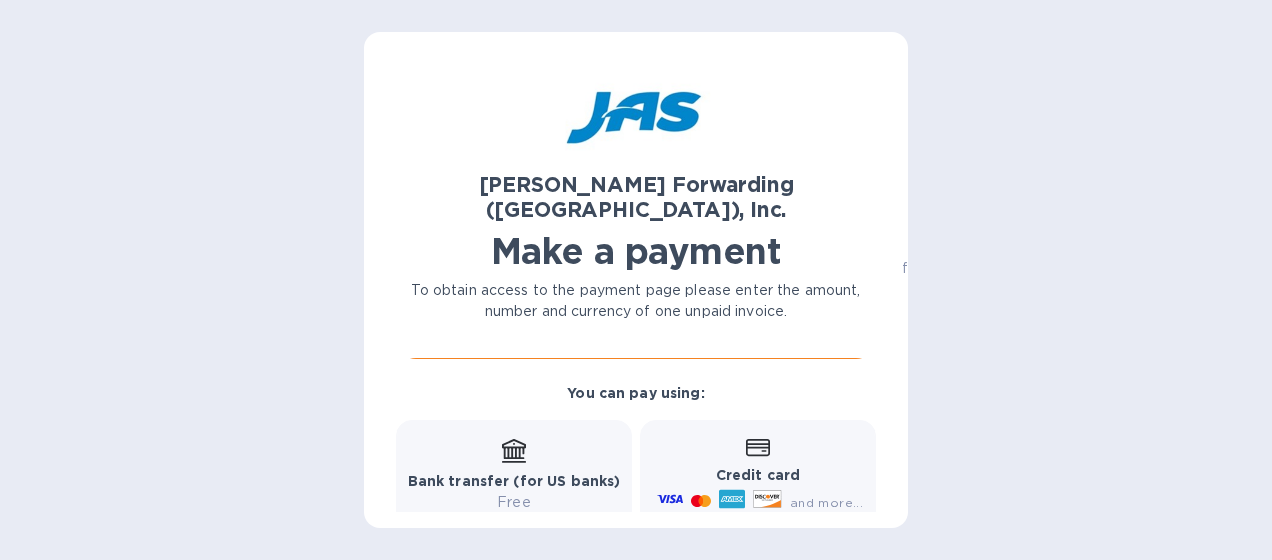 click on "JAS Forwarding (USA), Inc. Make a payment To obtain access to the payment page please enter the amount,   number and currency of one unpaid invoice. Bill number № NYC503260063   Amount $ 236,191   Currency USD Business name Frontida Biopharm LLC   Customer reference number   Go to payment page You can pay using: Bank transfer (for US banks) Free Credit card and more... Pay Get more time to pay Up to  12 weeks Wallet Instant transfers via Wallet Free All your account information will remain secure and hidden  from  JAS Forwarding (USA), Inc.  and other businesses. Have any questions? Contact us Powered by" at bounding box center (636, 280) 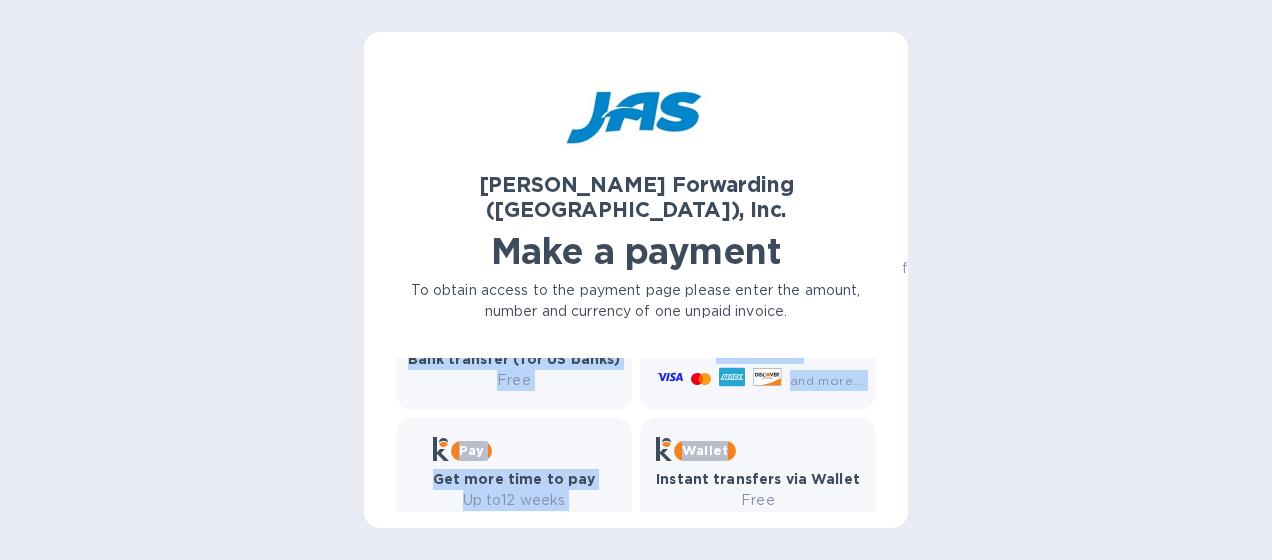drag, startPoint x: 828, startPoint y: 329, endPoint x: 834, endPoint y: 355, distance: 26.683329 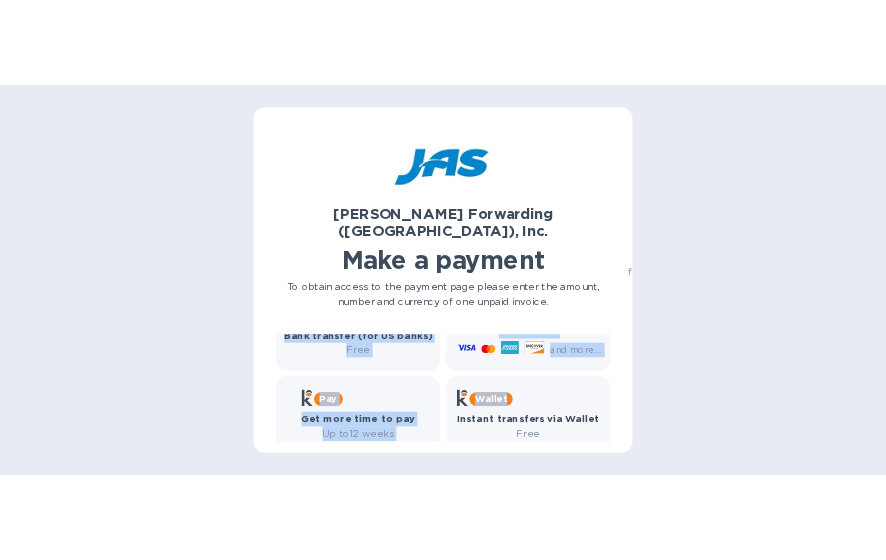 scroll, scrollTop: 482, scrollLeft: 0, axis: vertical 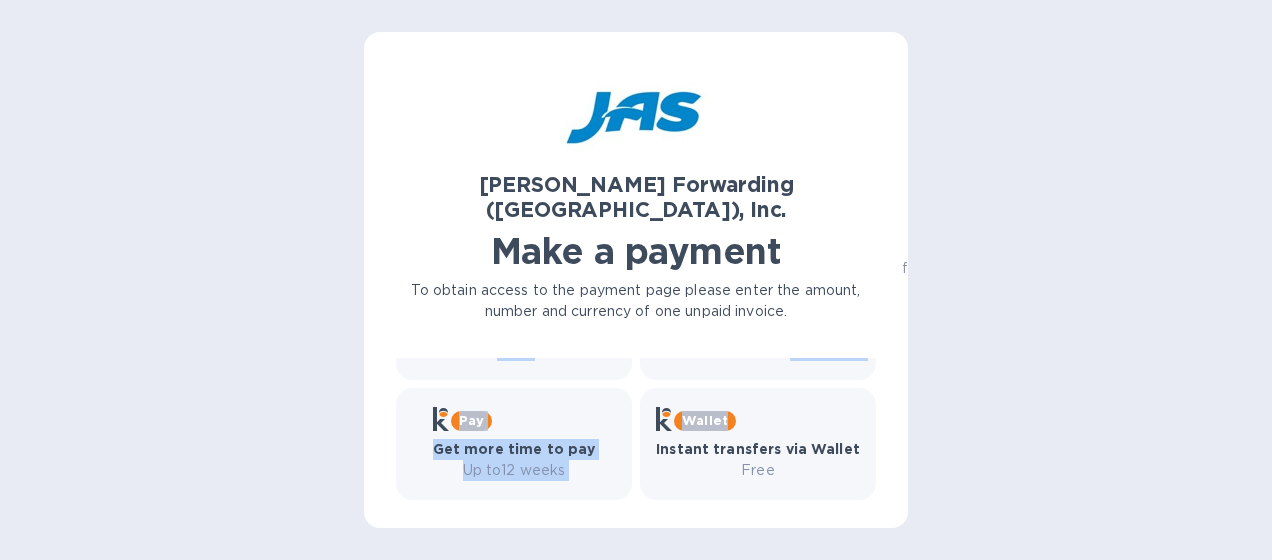 click on "Wallet Instant transfers via Wallet Free" at bounding box center [758, 444] 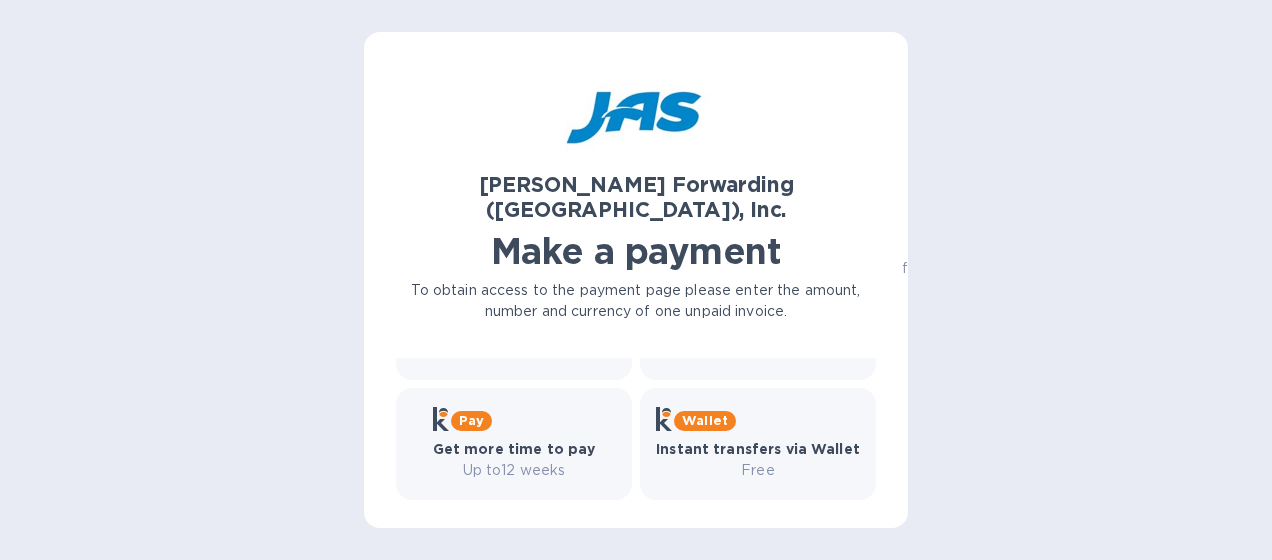 click on "Wallet" at bounding box center [758, 419] 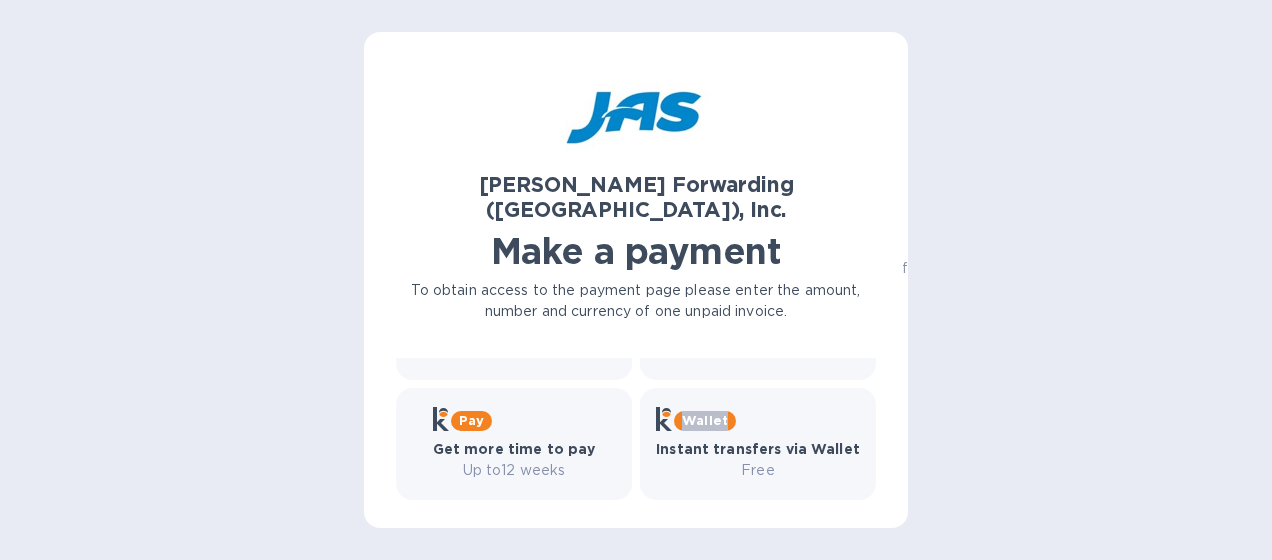 click on "Wallet" at bounding box center [705, 420] 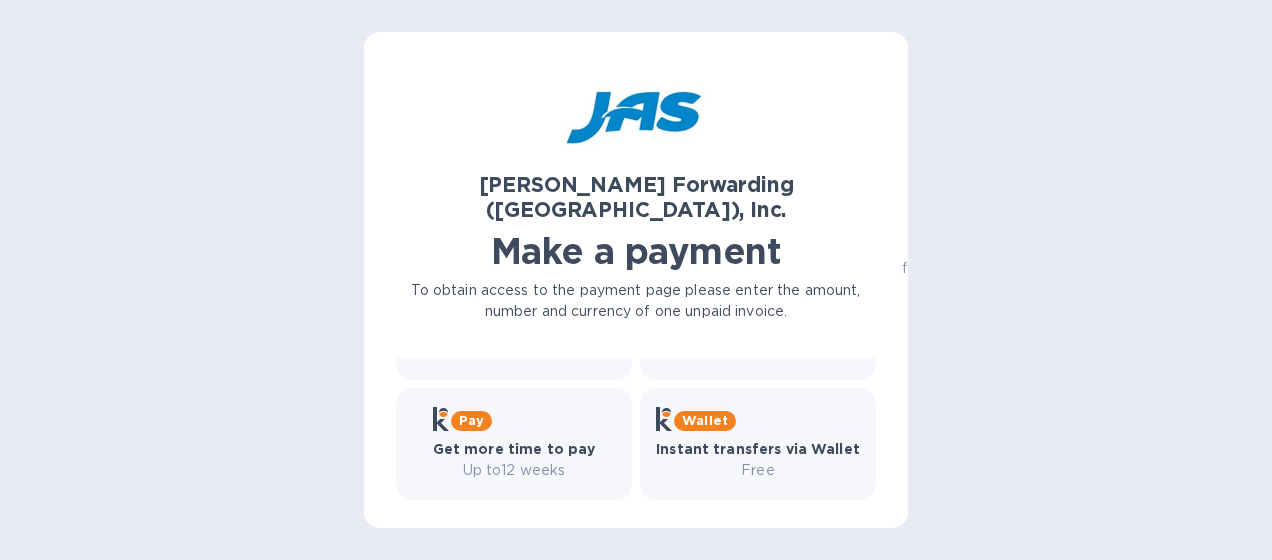 click on "Pay" at bounding box center [514, 419] 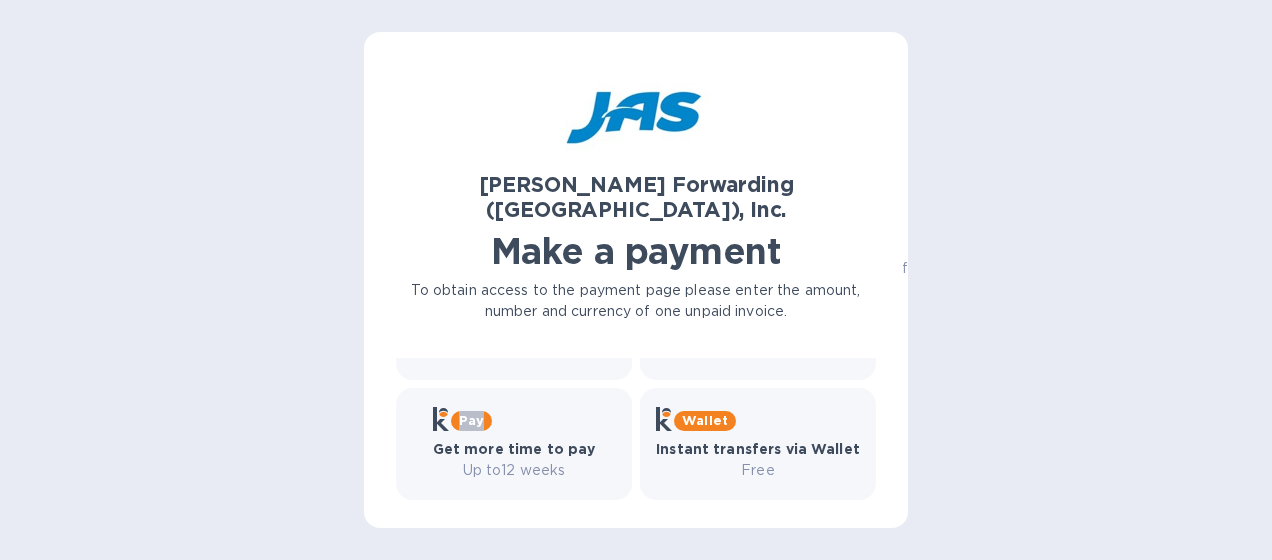 click on "Pay" at bounding box center (514, 419) 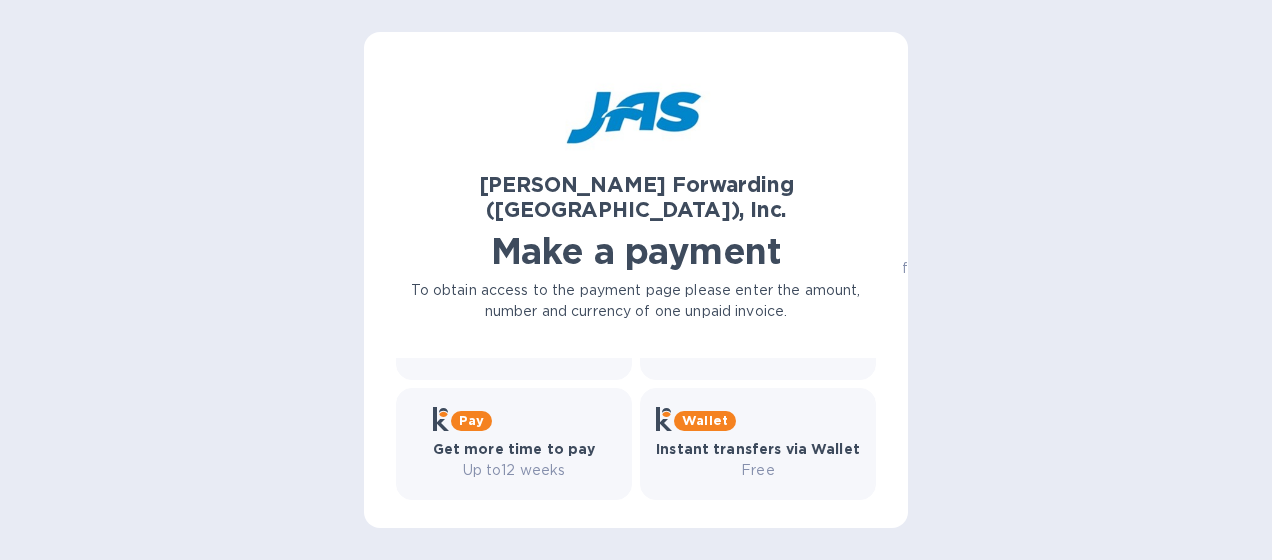 click on "Pay" at bounding box center (471, 420) 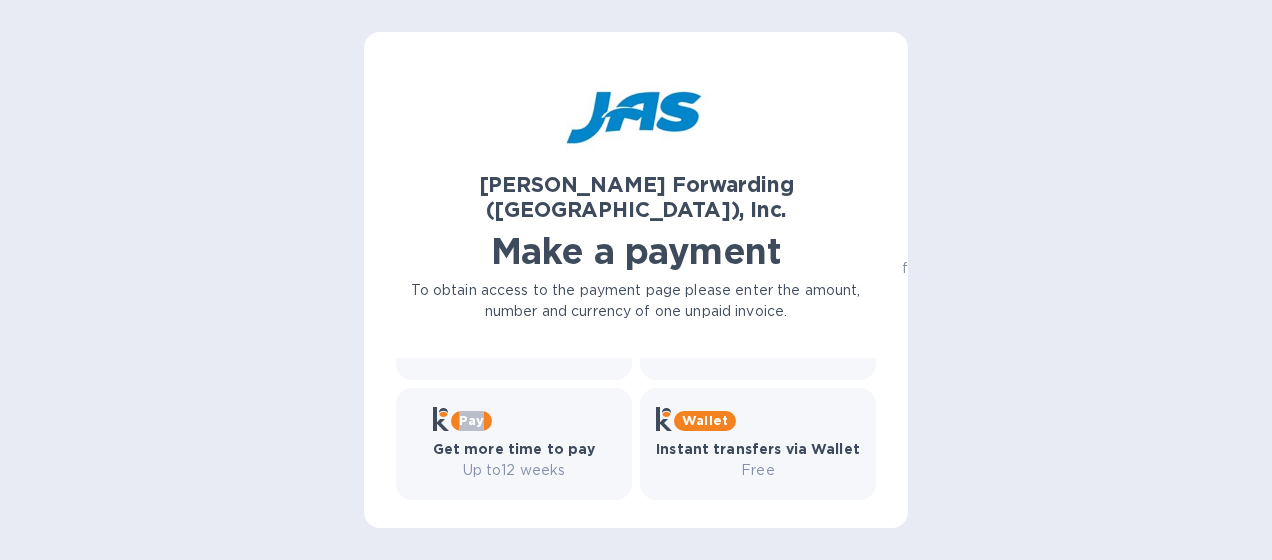 click on "Pay" at bounding box center (471, 420) 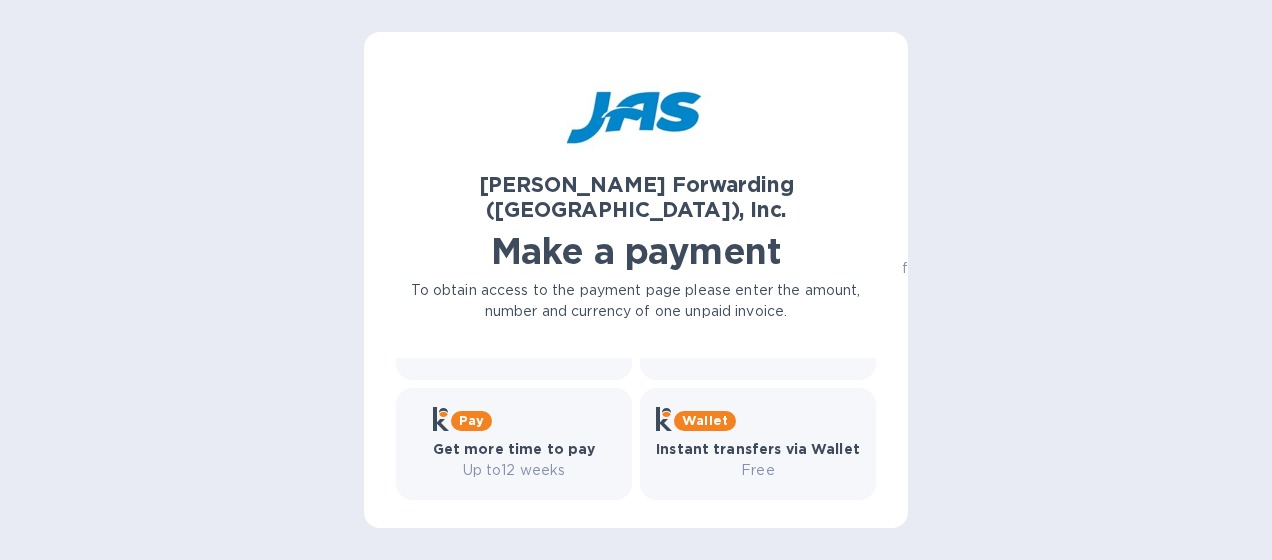 drag, startPoint x: 884, startPoint y: 336, endPoint x: 868, endPoint y: 345, distance: 18.35756 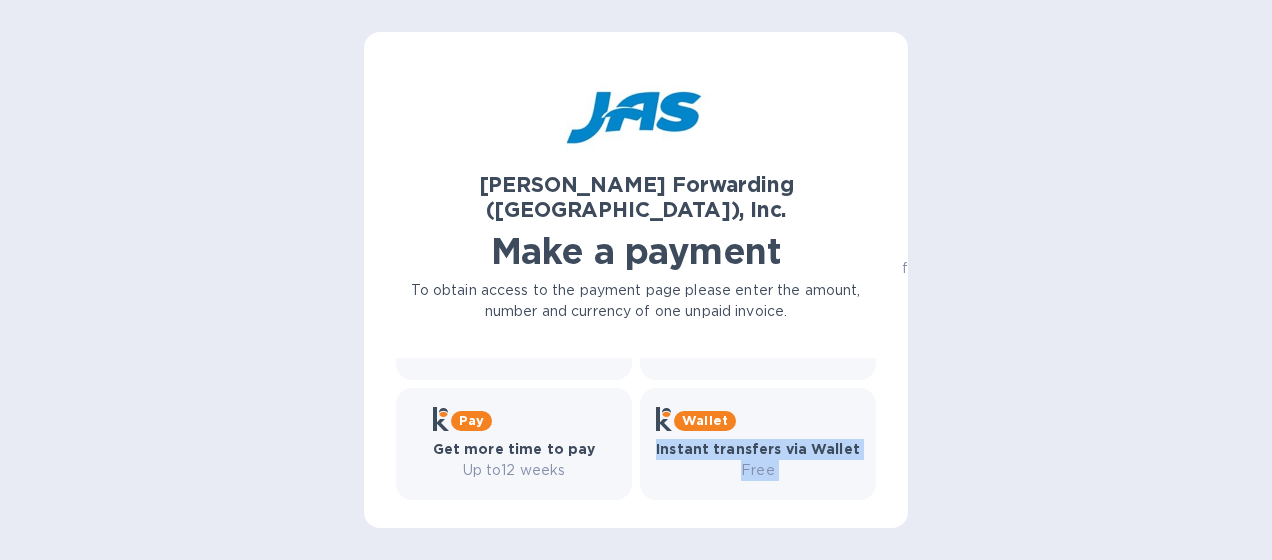 drag, startPoint x: 880, startPoint y: 337, endPoint x: 852, endPoint y: 362, distance: 37.536648 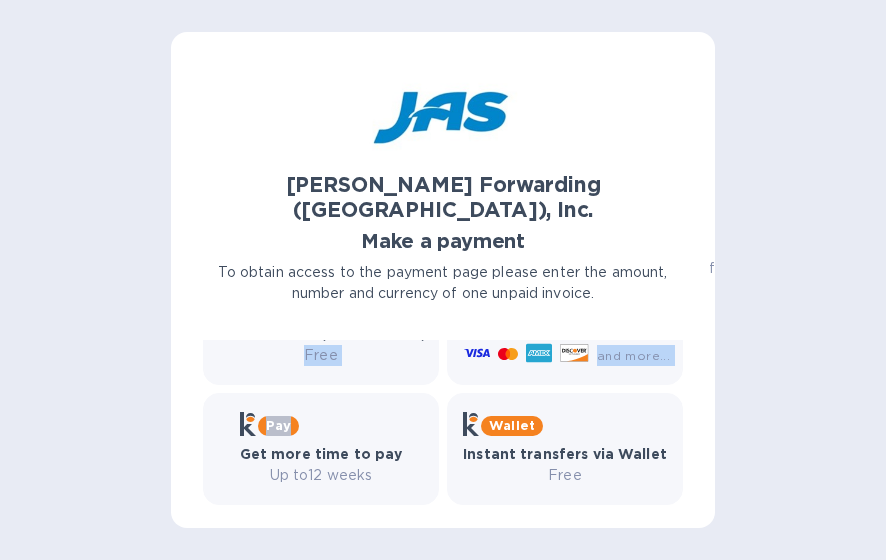 drag, startPoint x: 292, startPoint y: 336, endPoint x: 283, endPoint y: 330, distance: 10.816654 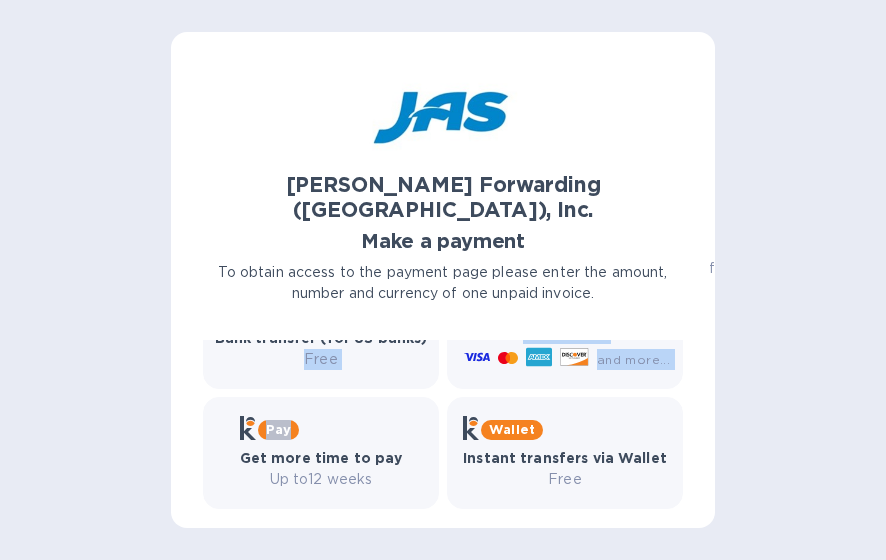 click 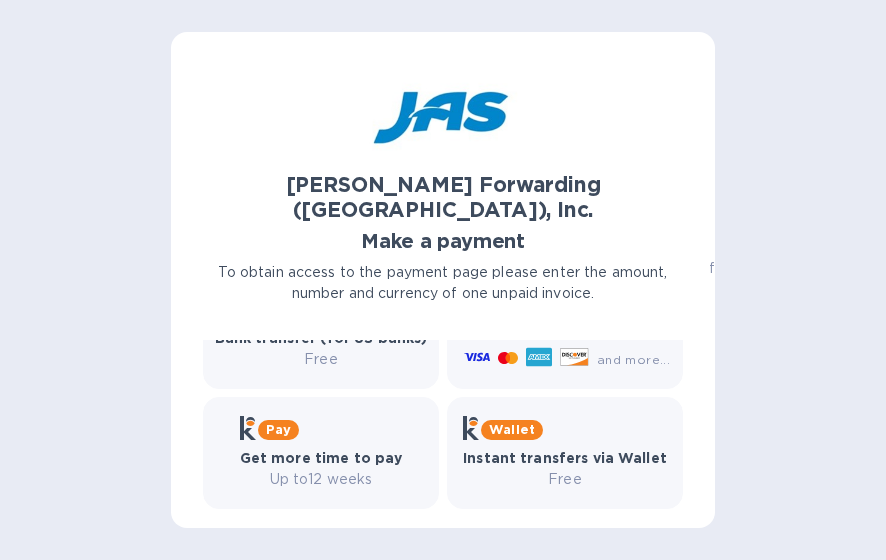 click on "and more..." at bounding box center [633, 359] 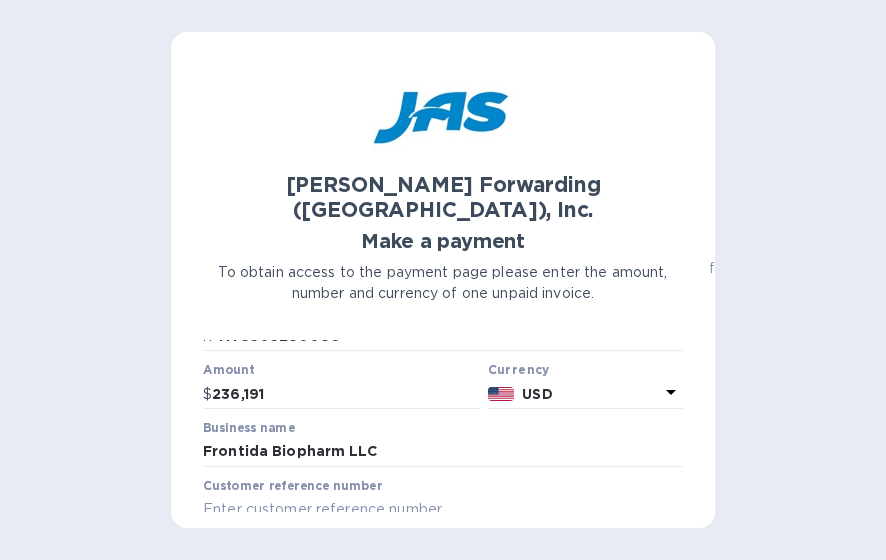 scroll, scrollTop: 0, scrollLeft: 0, axis: both 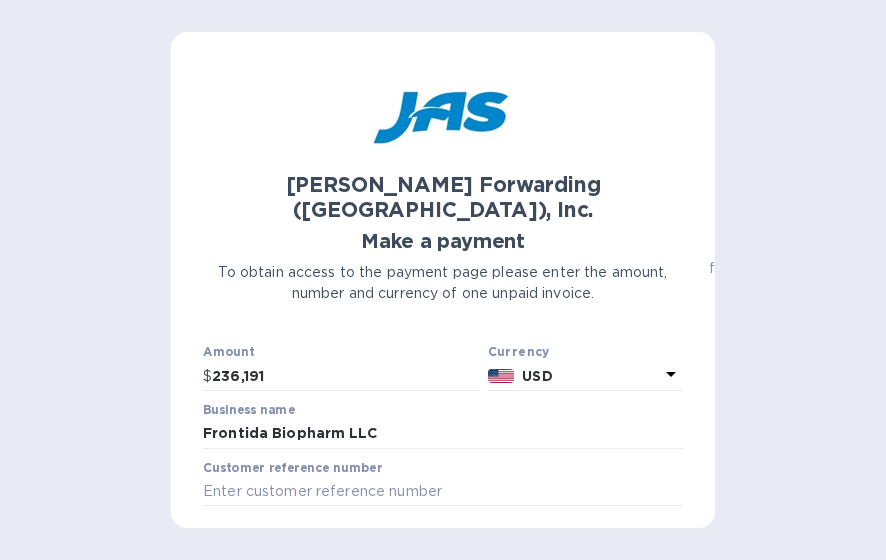 click 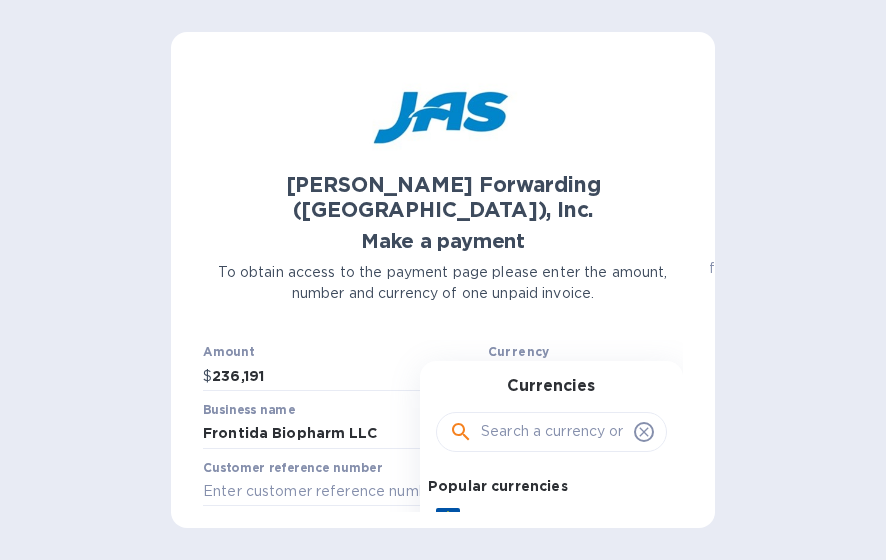 click on "Currencies Popular currencies EUR Euro GBP British Pound USD United States Dollar All currencies AED United Arab Emirates Dirham AFN Afghan Afghani ALL Albanian Lek AMD Armenian Dram ANG Netherlands Antillean Guilder AOA Angolan Kwanza ARS Argentine Peso AUD Australian Dollar AZN Azerbaijani Manat BAM Bosnia-Herzegovina Convertible Mark BBD Barbadian Dollar BDT Bangladeshi Taka BGN Bulgarian Lev BHD Bahraini Dinar BIF Burundian Franc BMD Bermudan Dollar BND Brunei Dollar BOB Bolivian Boliviano BRL Brazilian Real BSD Bahamian Dollar BWP Botswanan Pula BYN Belarusian Ruble BZD Belize Dollar CAD Canadian Dollar CHF Swiss Franc CLP Chilean Peso CNH The offshore RMB CNY Chinese Yuan COP Colombian Peso CRC Costa Rican Colón CVE Cape Verdean Escudo CZK Czech Koruna DJF Djiboutian Franc DKK Danish Krone DOP Dominican Peso DZD Algerian Dinar EGP Egyptian Pound ERN Eritrean Nakfa ETB Ethiopian Birr FJD Fijian Dollar GEL Georgian Lari GHS Ghanaian Cedi GMD Gambian Dalasi GNF Guinean Franc GTQ Guatemalan Quetzal GYD HKD" at bounding box center (551, 528) 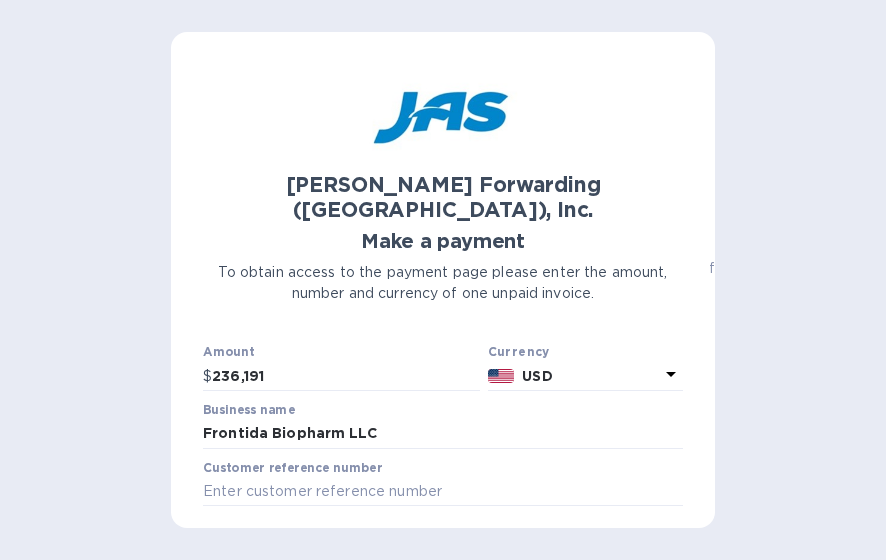 click on "USD" at bounding box center (590, 376) 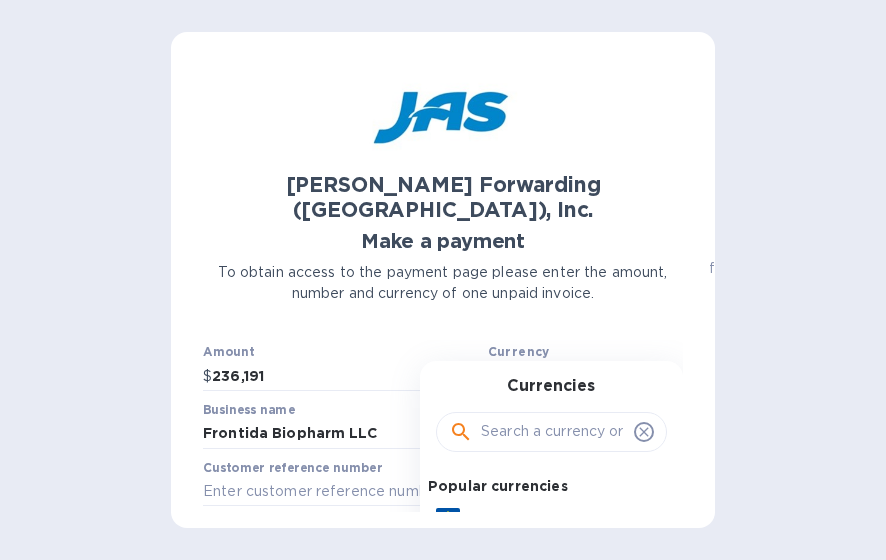 click on "Currencies Popular currencies EUR Euro GBP British Pound USD United States Dollar All currencies AED United Arab Emirates Dirham AFN Afghan Afghani ALL Albanian Lek AMD Armenian Dram ANG Netherlands Antillean Guilder AOA Angolan Kwanza ARS Argentine Peso AUD Australian Dollar AZN Azerbaijani Manat BAM Bosnia-Herzegovina Convertible Mark BBD Barbadian Dollar BDT Bangladeshi Taka BGN Bulgarian Lev BHD Bahraini Dinar BIF Burundian Franc BMD Bermudan Dollar BND Brunei Dollar BOB Bolivian Boliviano BRL Brazilian Real BSD Bahamian Dollar BWP Botswanan Pula BYN Belarusian Ruble BZD Belize Dollar CAD Canadian Dollar CHF Swiss Franc CLP Chilean Peso CNH The offshore RMB CNY Chinese Yuan COP Colombian Peso CRC Costa Rican Colón CVE Cape Verdean Escudo CZK Czech Koruna DJF Djiboutian Franc DKK Danish Krone DOP Dominican Peso DZD Algerian Dinar EGP Egyptian Pound ERN Eritrean Nakfa ETB Ethiopian Birr FJD Fijian Dollar GEL Georgian Lari GHS Ghanaian Cedi GMD Gambian Dalasi GNF Guinean Franc GTQ Guatemalan Quetzal GYD HKD" at bounding box center (551, 528) 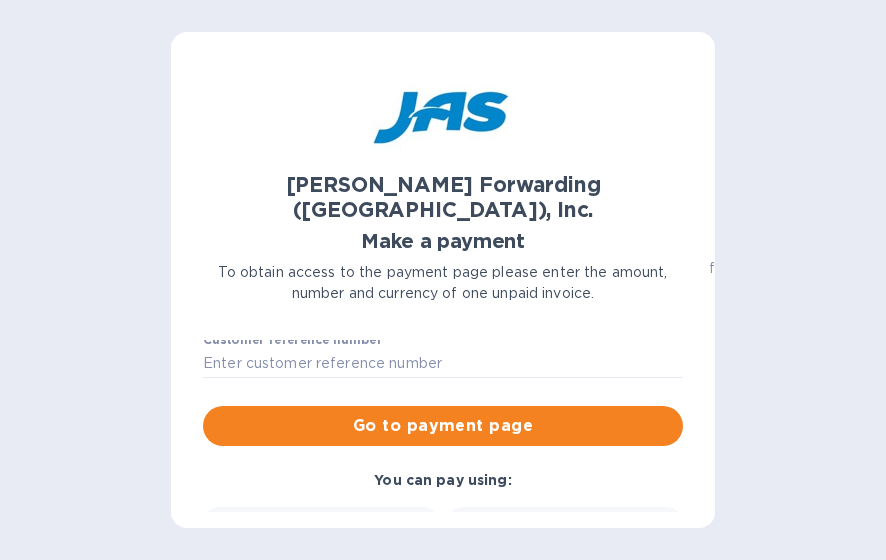 scroll, scrollTop: 0, scrollLeft: 0, axis: both 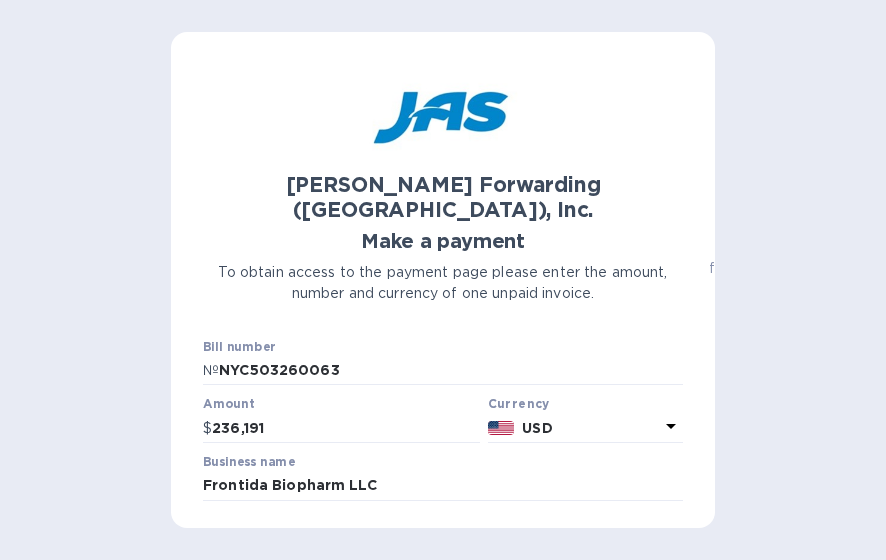 click on "Bill number № NYC503260063" at bounding box center (443, 363) 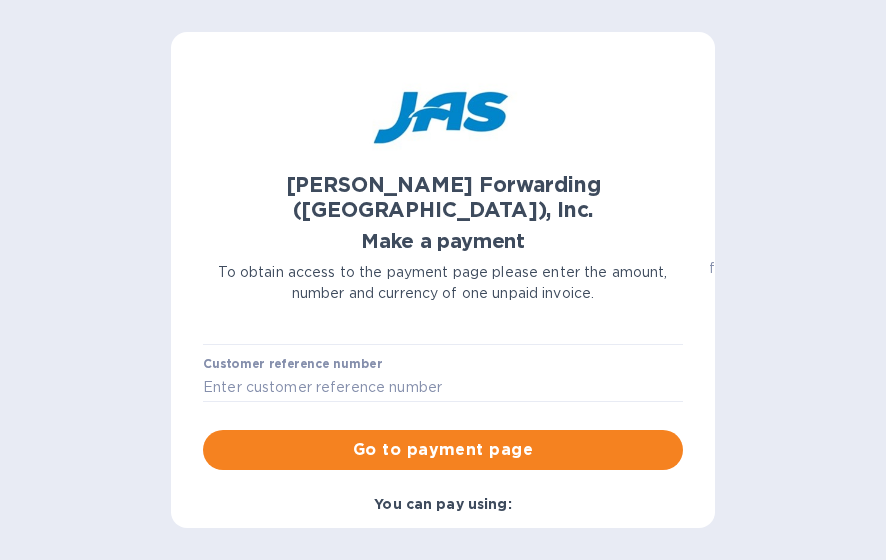 scroll, scrollTop: 160, scrollLeft: 0, axis: vertical 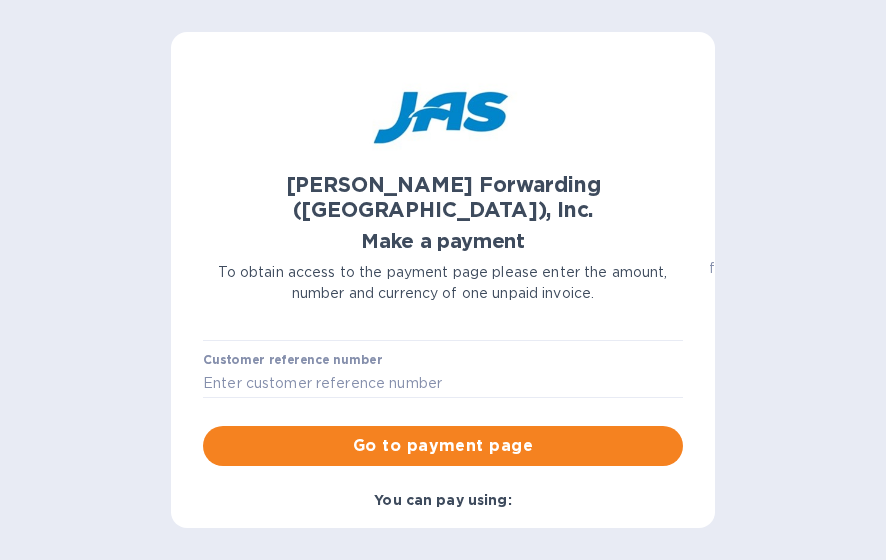 drag, startPoint x: 299, startPoint y: 331, endPoint x: 219, endPoint y: 371, distance: 89.44272 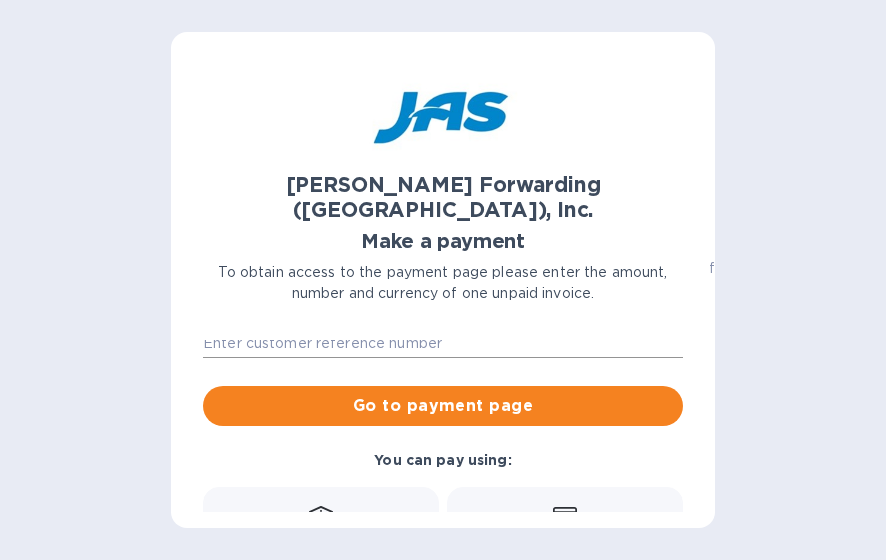 click at bounding box center (443, 344) 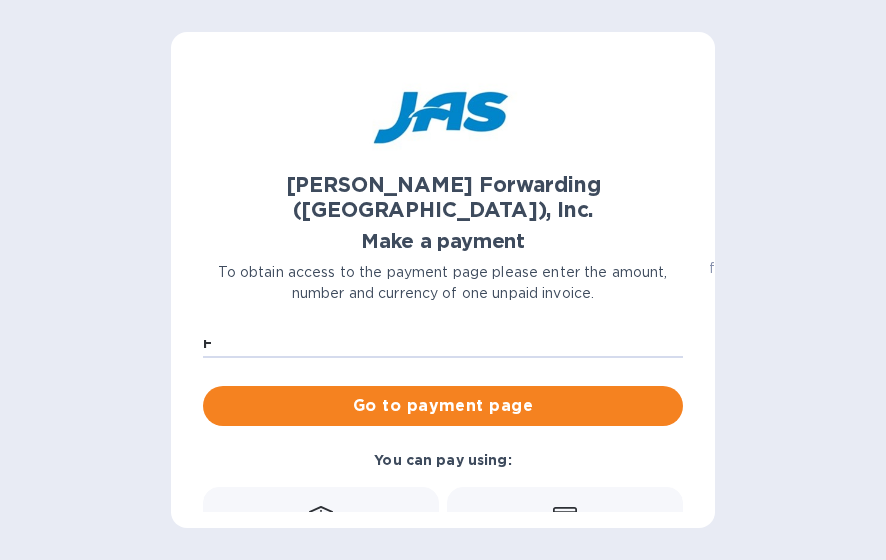 scroll, scrollTop: 194, scrollLeft: 0, axis: vertical 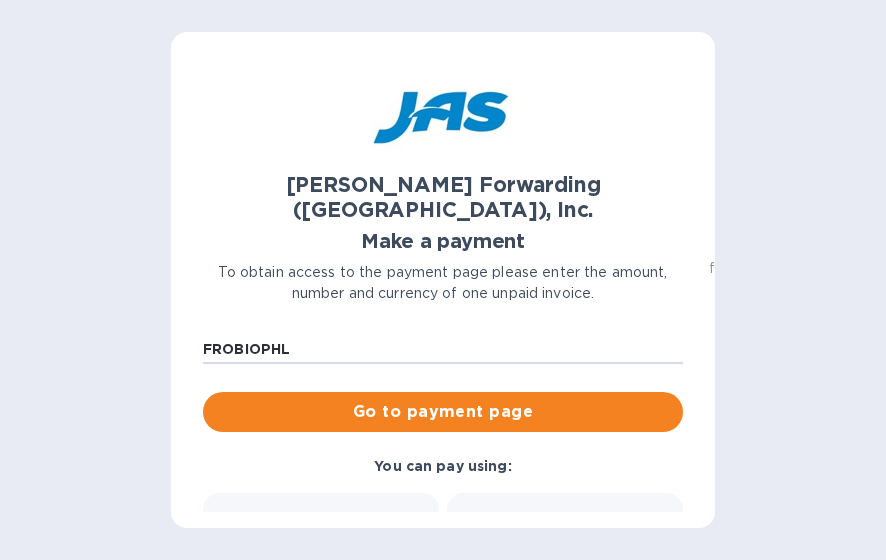 type on "FROBIOPHL" 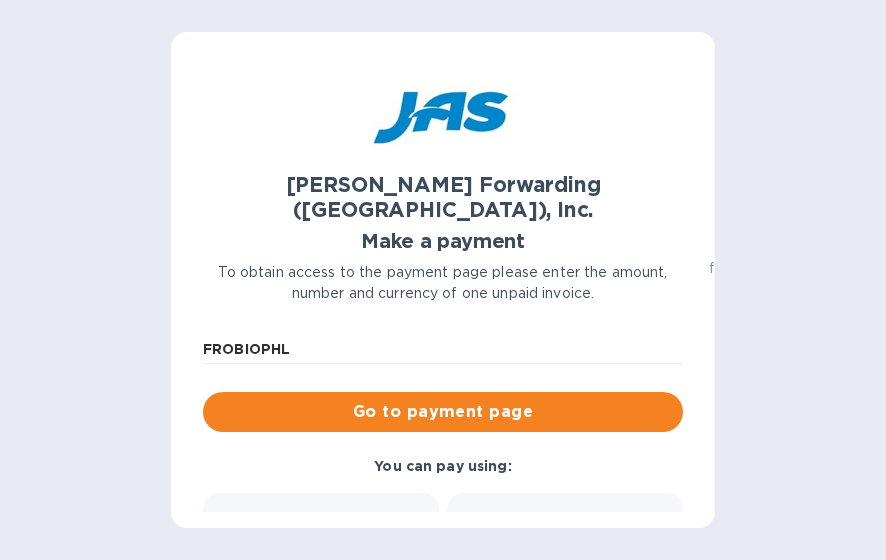 click on "JAS Forwarding (USA), Inc. Make a payment To obtain access to the payment page please enter the amount,   number and currency of one unpaid invoice. Bill number № NYC503260063   Amount $ 236,191   Currency USD Business name Frontida Biopharm LLC   Customer reference number FROBIOPHL   Go to payment page You can pay using: Bank transfer (for US banks) Free Credit card and more... Pay Get more time to pay Up to  12 weeks Wallet Instant transfers via Wallet Free All your account information will remain secure and hidden  from  JAS Forwarding (USA), Inc.  and other businesses. Have any questions? Contact us Powered by" at bounding box center (443, 288) 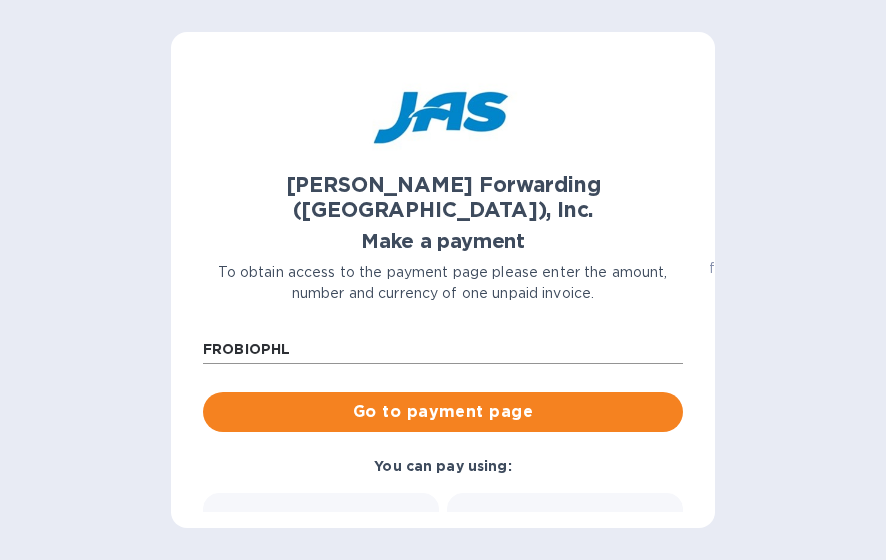 click on "FROBIOPHL" at bounding box center [443, 350] 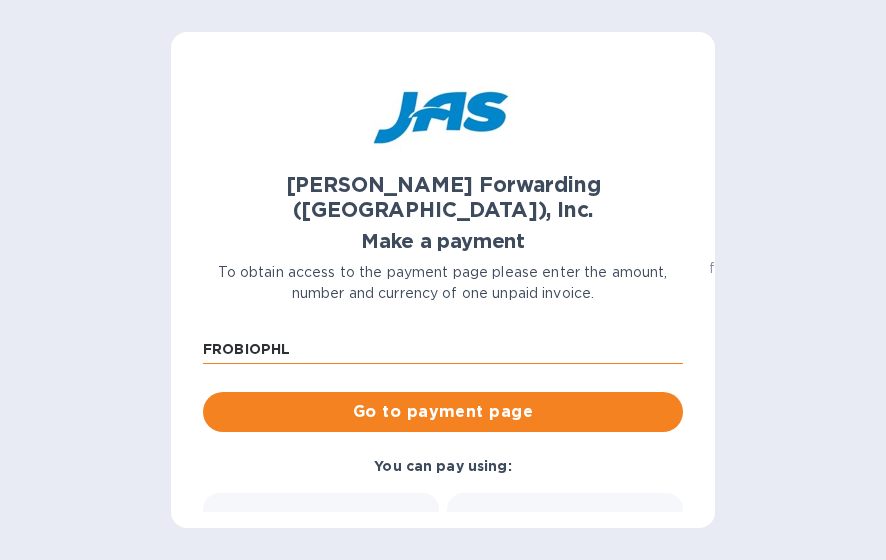 click on "FROBIOPHL" at bounding box center [443, 350] 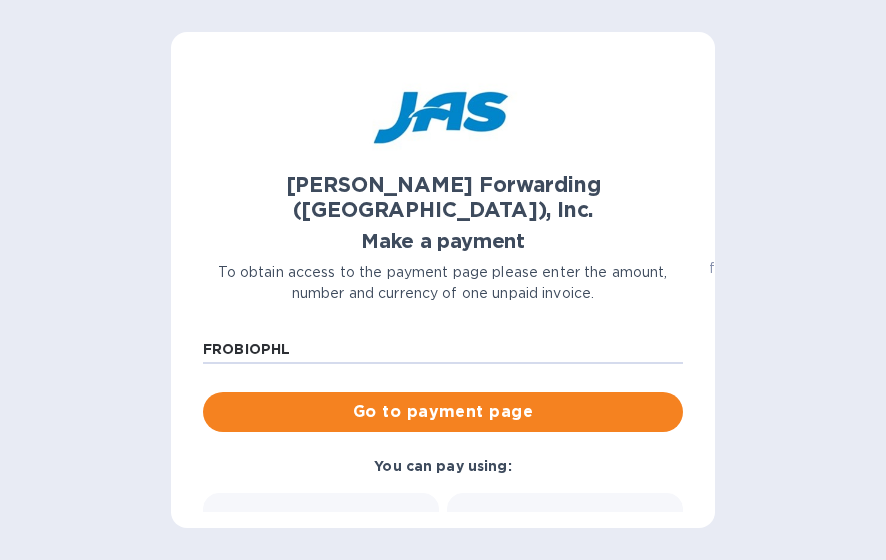 click on "Go to payment page" at bounding box center [443, 412] 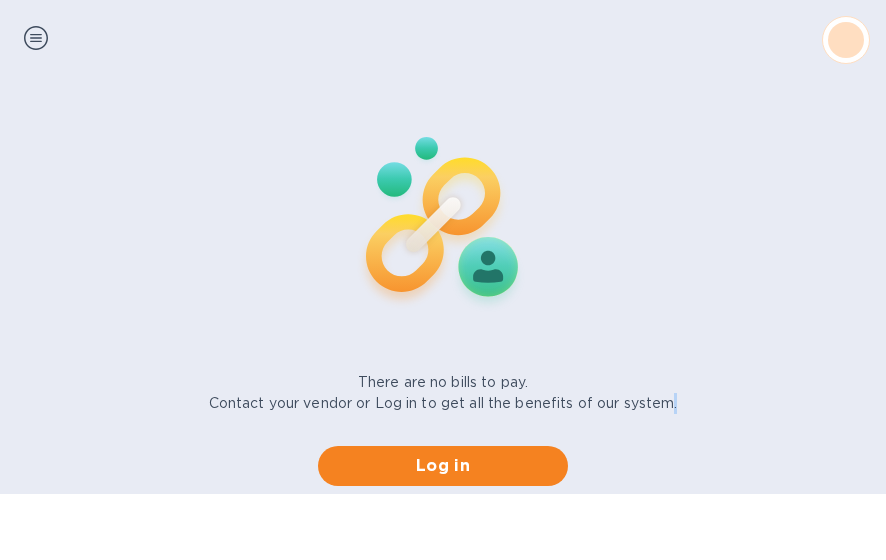 click on "Pay Bills Powered by There are no bills to pay.  Contact your vendor or Log in to get all the benefits of our system. Log in" at bounding box center (443, 247) 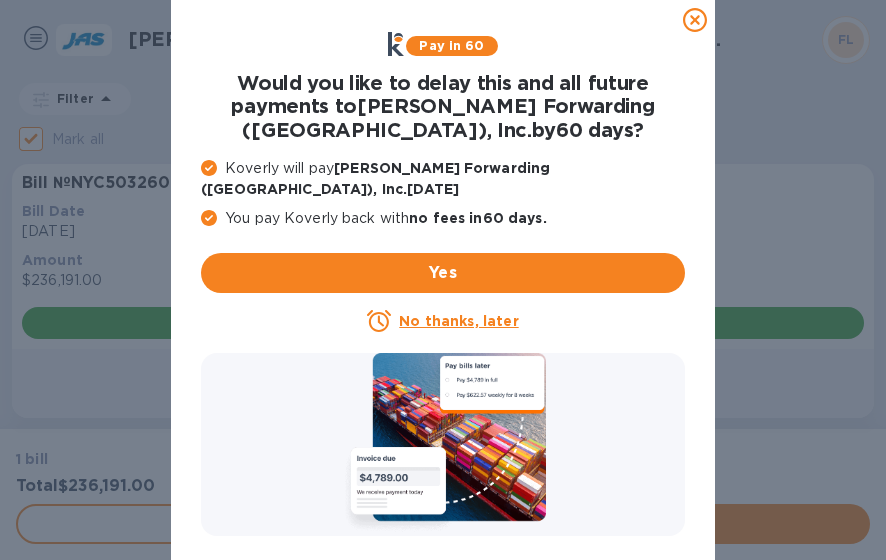 drag, startPoint x: 469, startPoint y: 314, endPoint x: 691, endPoint y: 24, distance: 365.21774 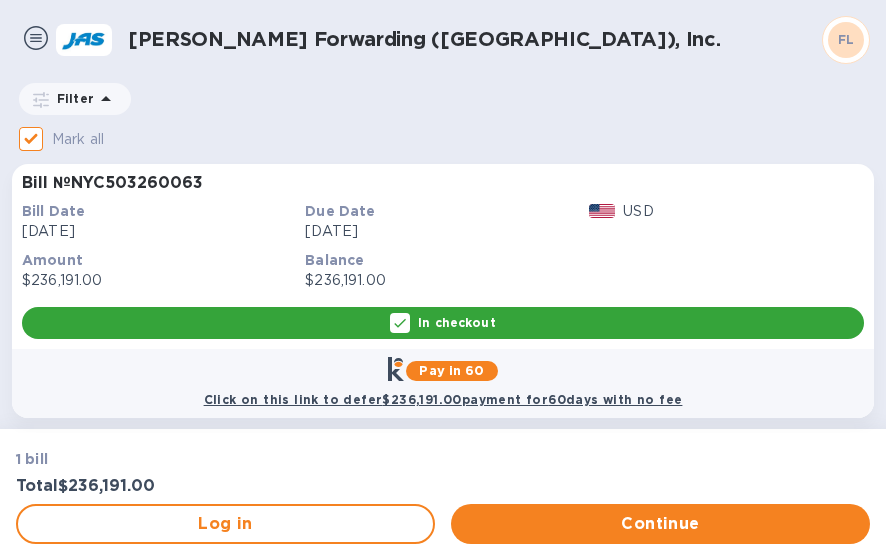 click on "Mark all" at bounding box center (443, 143) 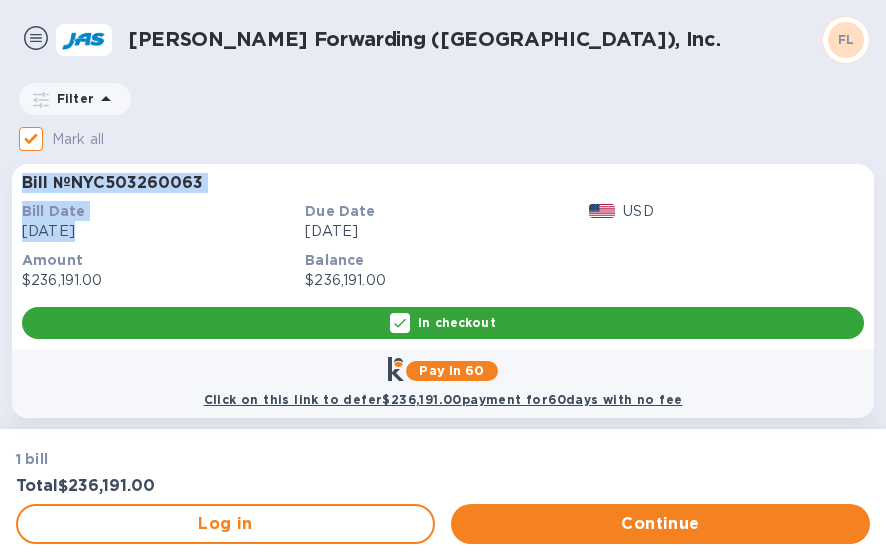 drag, startPoint x: 391, startPoint y: 120, endPoint x: 308, endPoint y: 215, distance: 126.1507 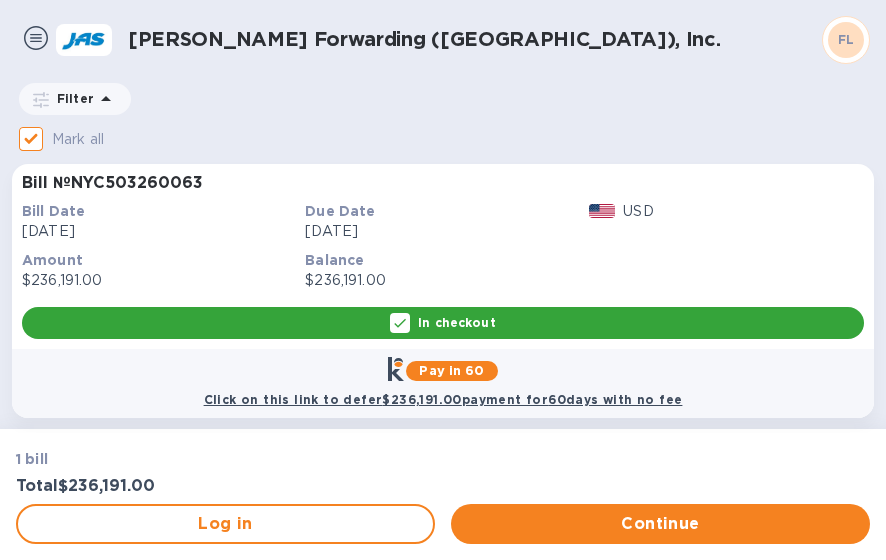 click on "Mark all" at bounding box center [443, 143] 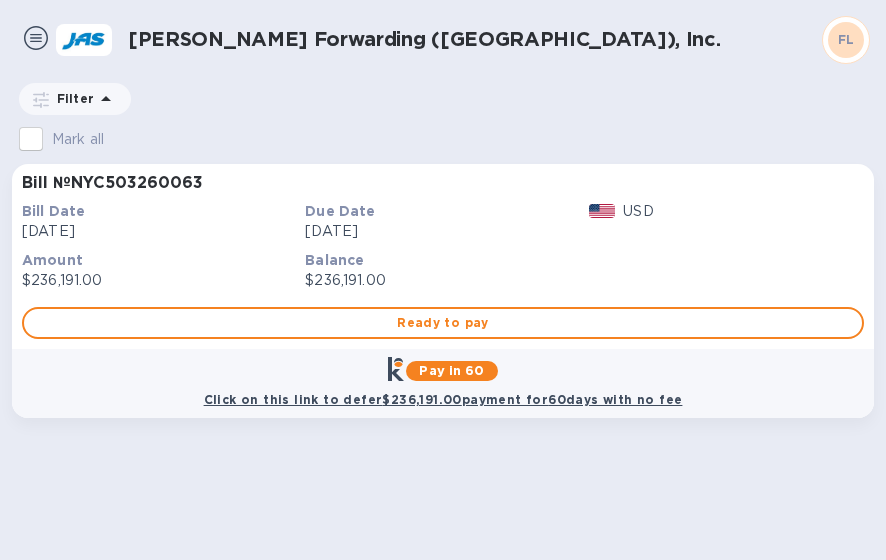 click on "Mark all" at bounding box center (31, 139) 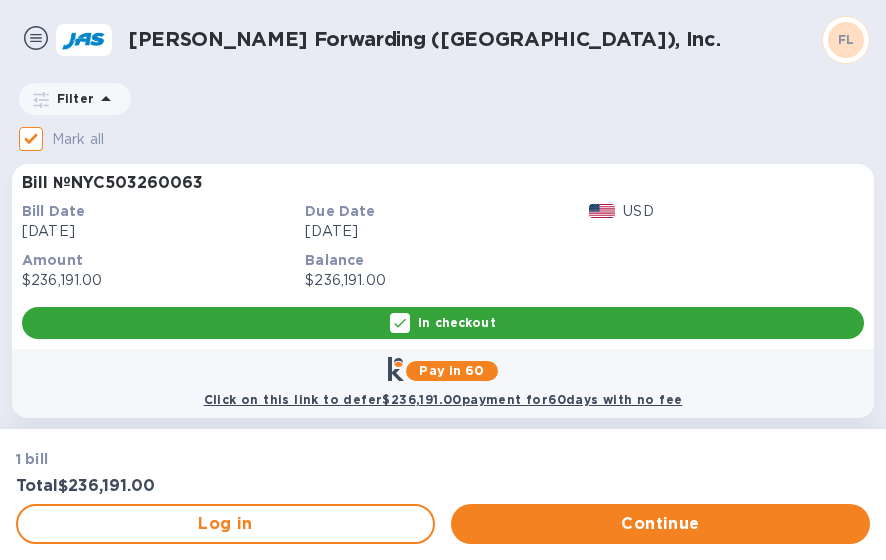 click on "Mark all" at bounding box center [31, 139] 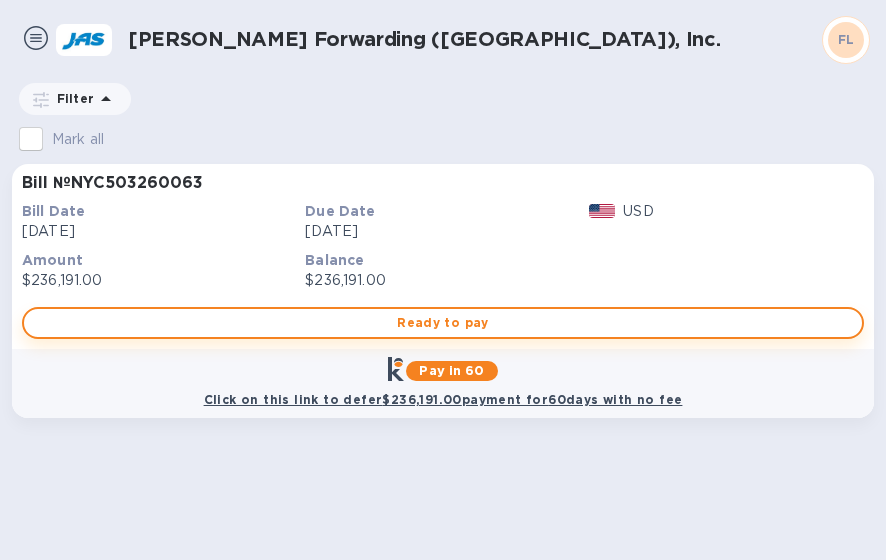 drag, startPoint x: 254, startPoint y: 342, endPoint x: 246, endPoint y: 329, distance: 15.264338 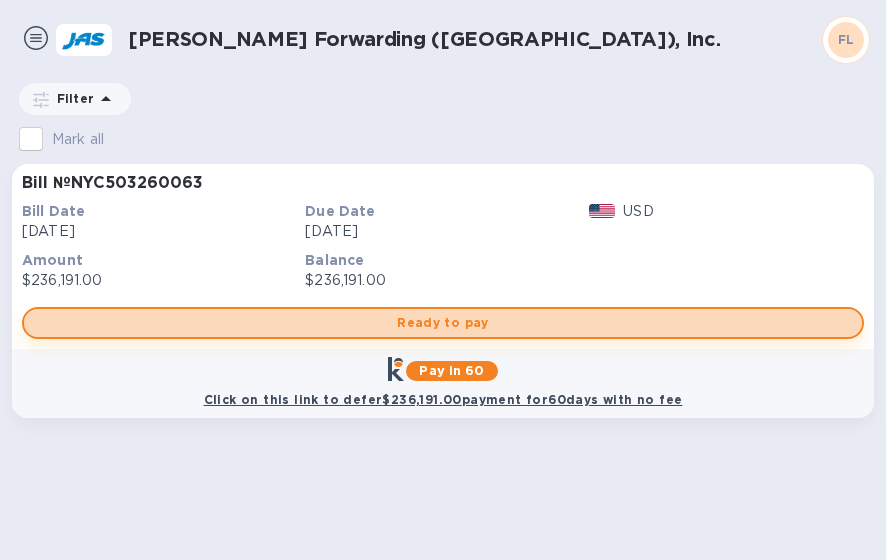 click on "Ready to pay" at bounding box center [443, 323] 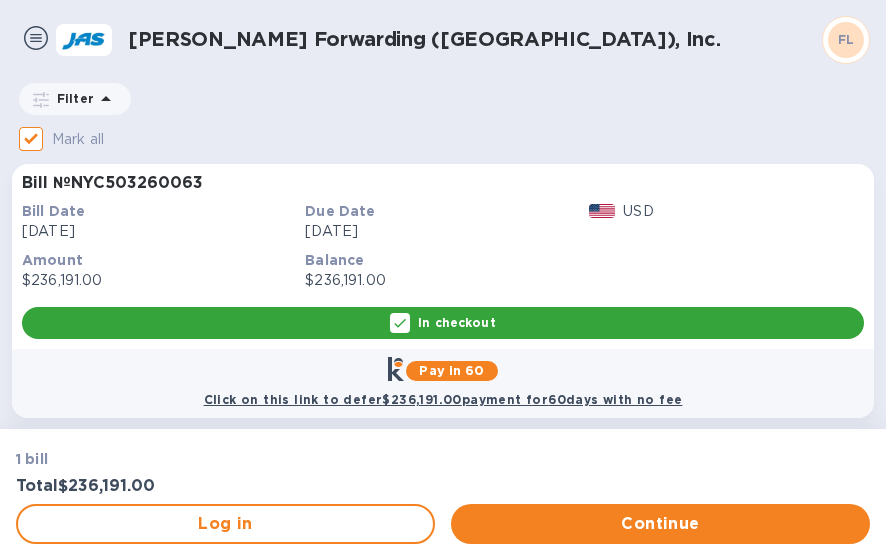 click on "Mark all" at bounding box center (31, 139) 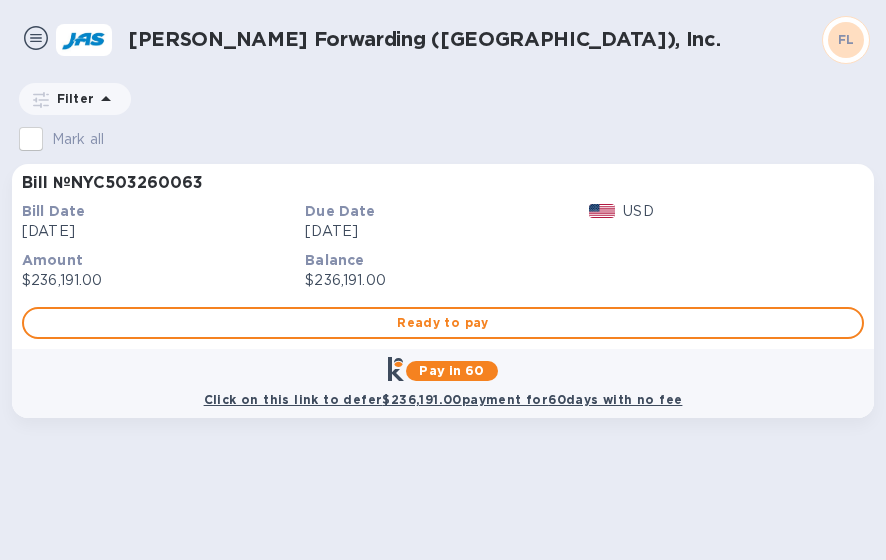 click 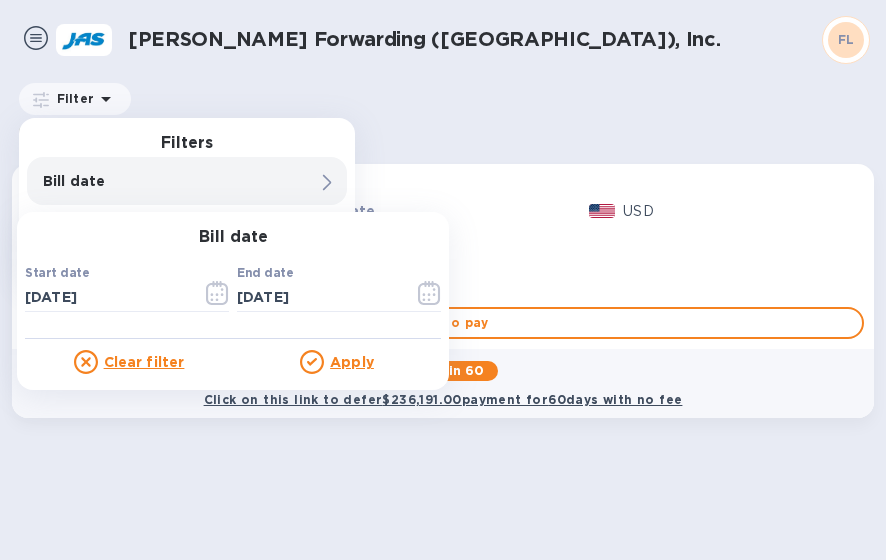 click on "Bill date" at bounding box center (187, 181) 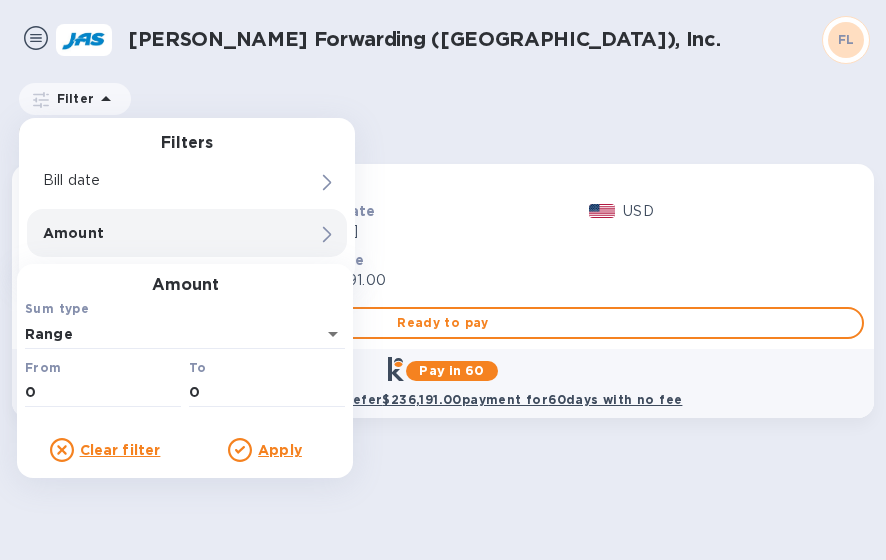 click on "Filter Filters Bill date Amount Amount Sum type Range From 0 To 0 Clear filter Apply" at bounding box center [443, 99] 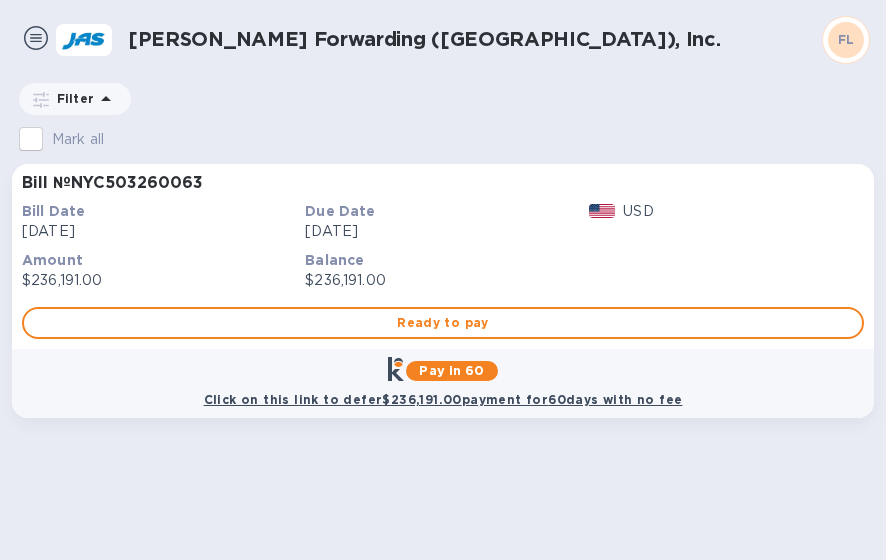 click 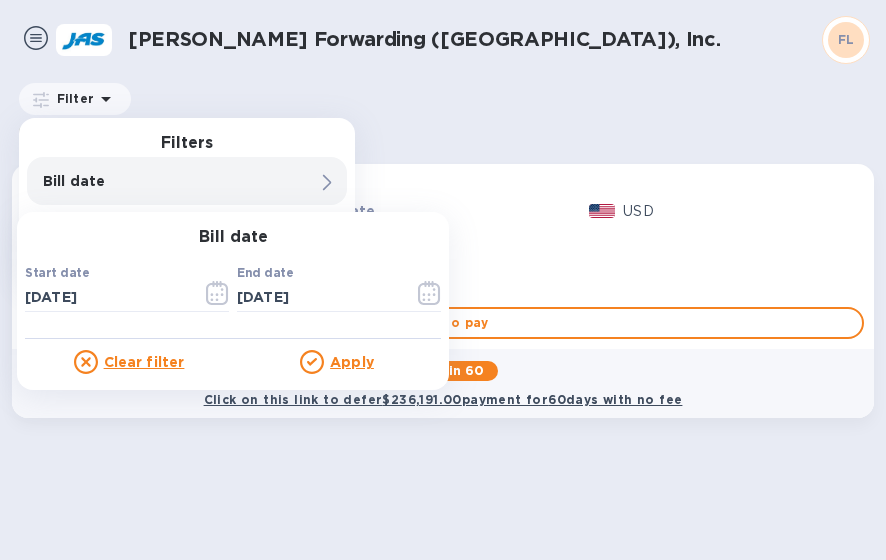 click on "Filter Filters Bill date Bill date Start date 07/14/2025 ​ End date 07/14/2025 ​ Clear filter Apply Amount" at bounding box center [443, 99] 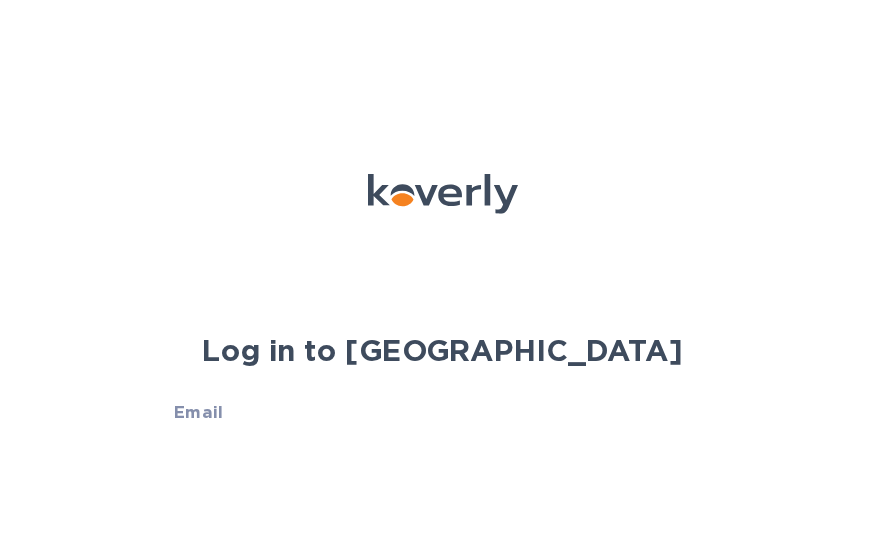 scroll, scrollTop: 0, scrollLeft: 0, axis: both 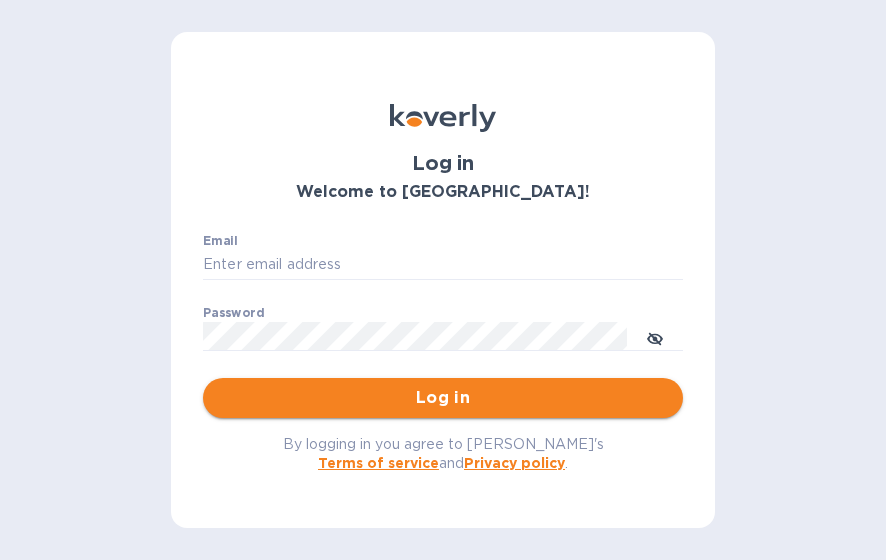 click on "Log in" at bounding box center (443, 398) 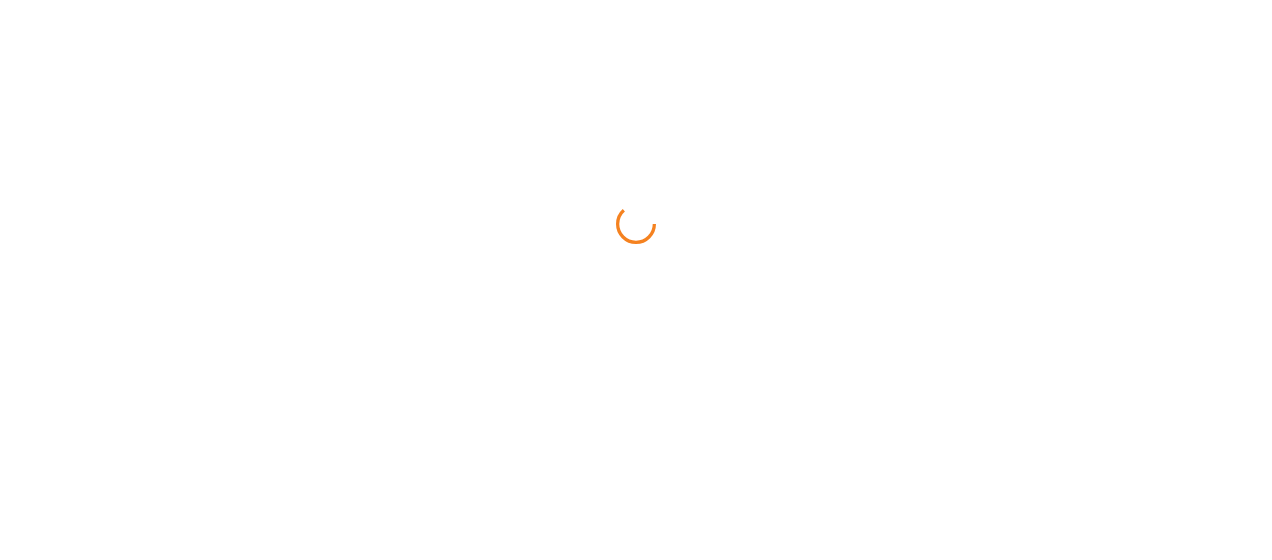 scroll, scrollTop: 0, scrollLeft: 0, axis: both 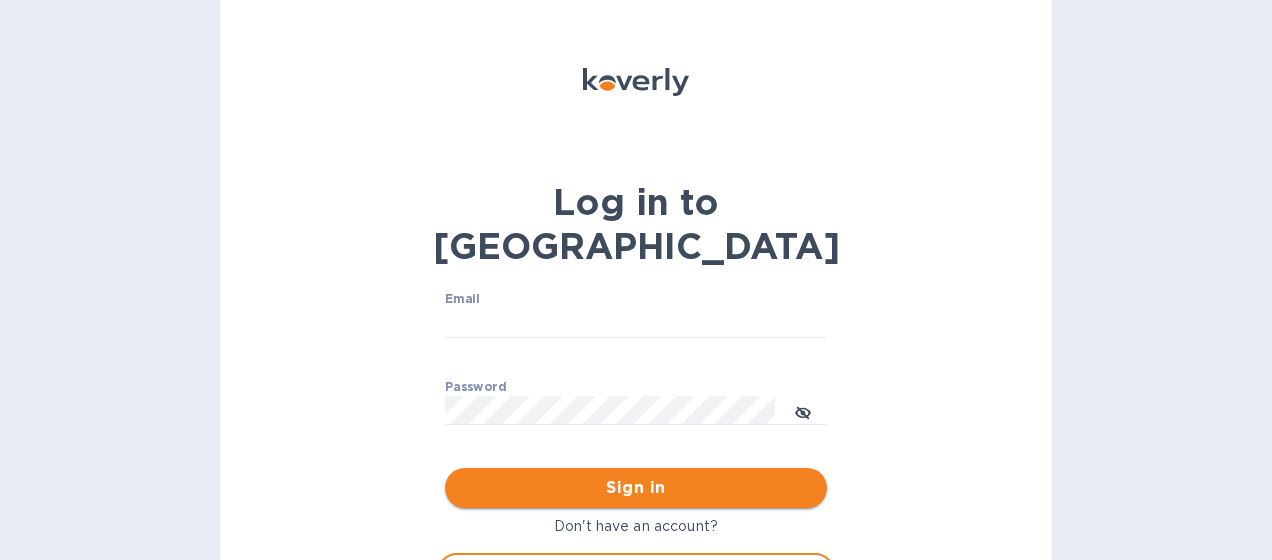 click on "Sign in" at bounding box center [636, 488] 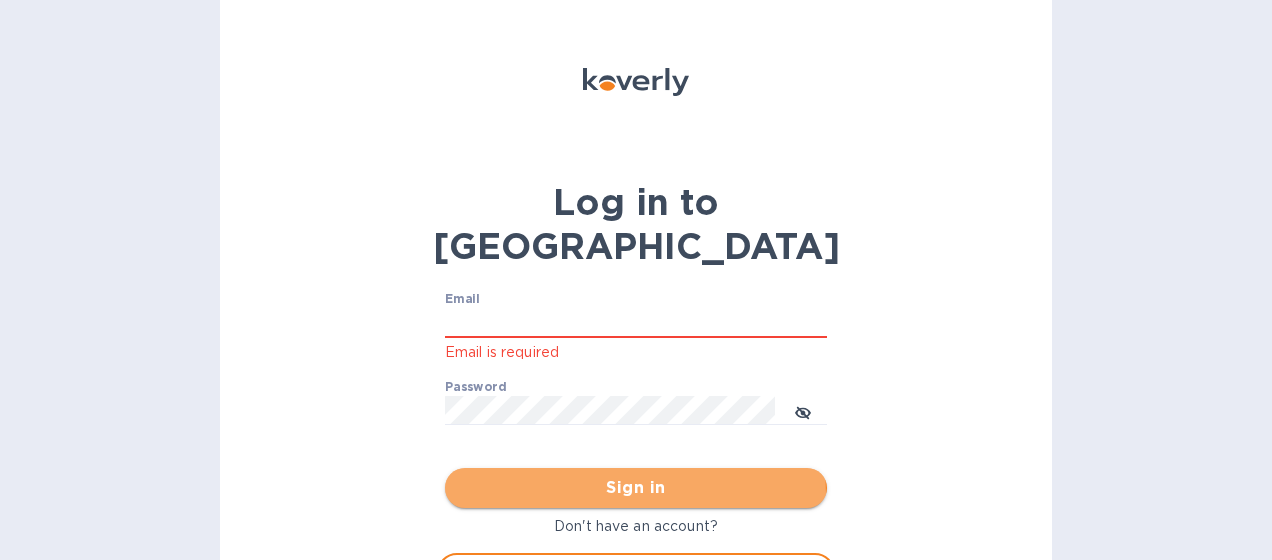 click on "Sign in" at bounding box center [636, 488] 